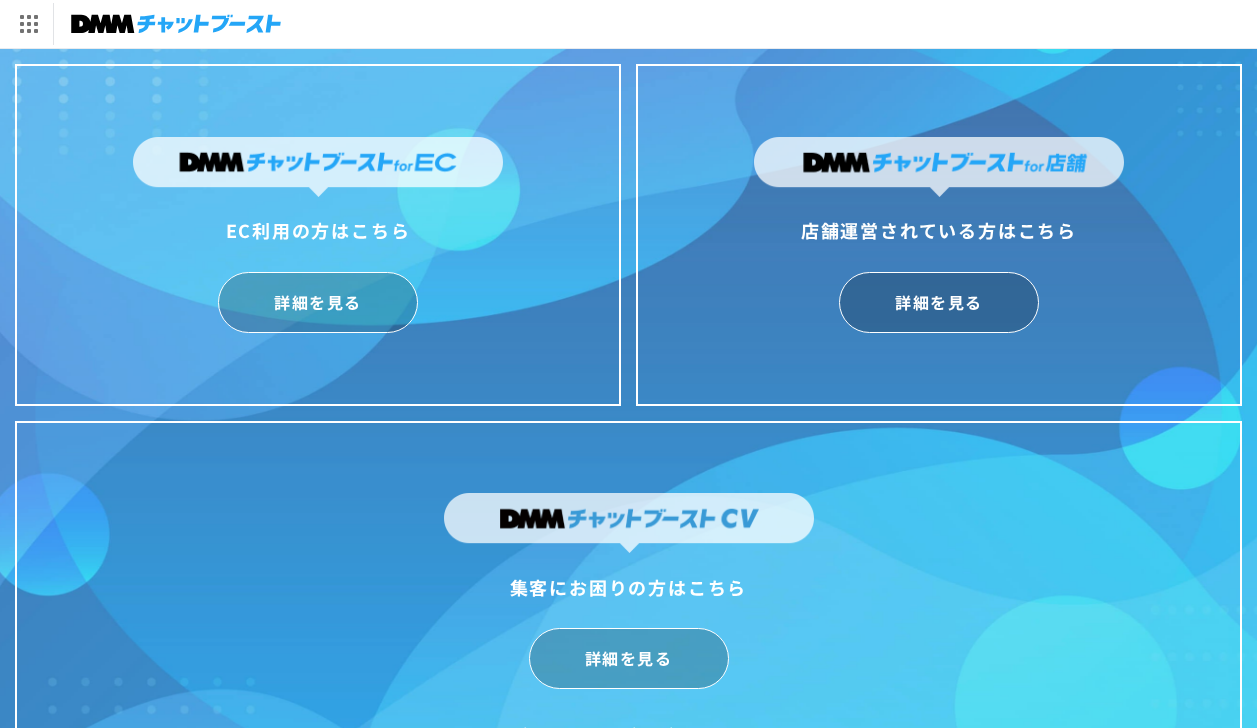 scroll, scrollTop: 0, scrollLeft: 0, axis: both 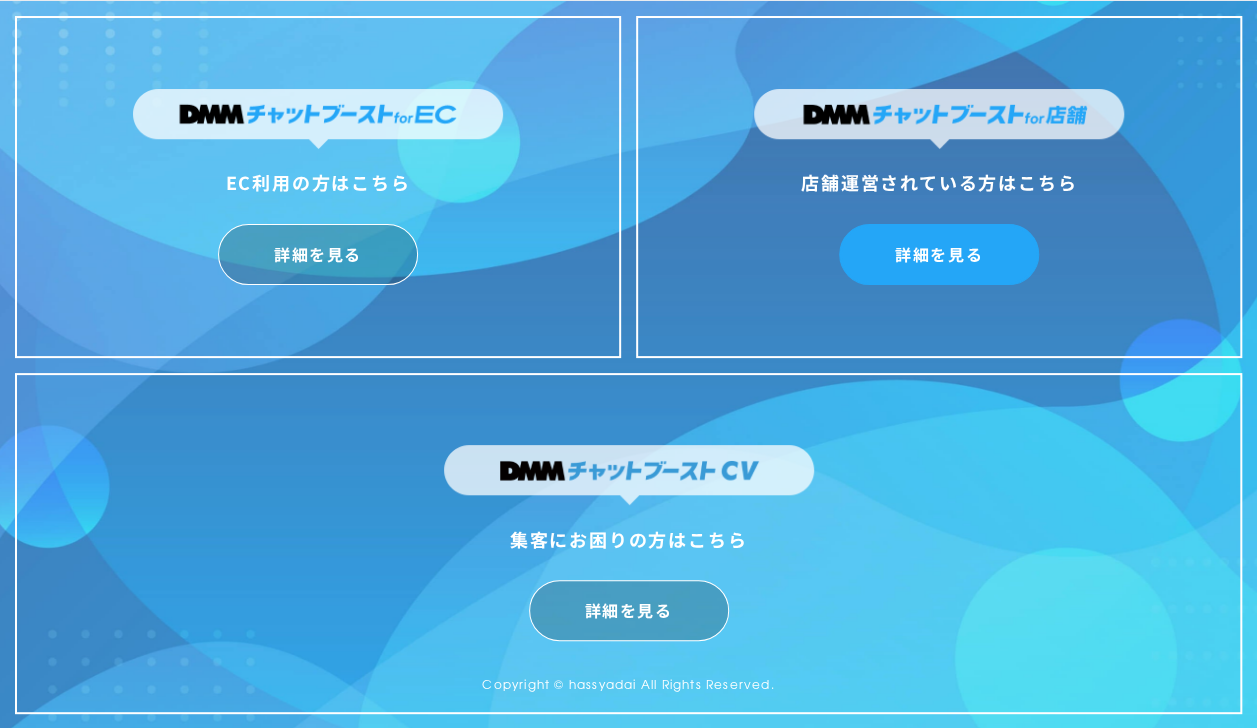 click on "詳細を見る" at bounding box center (939, 254) 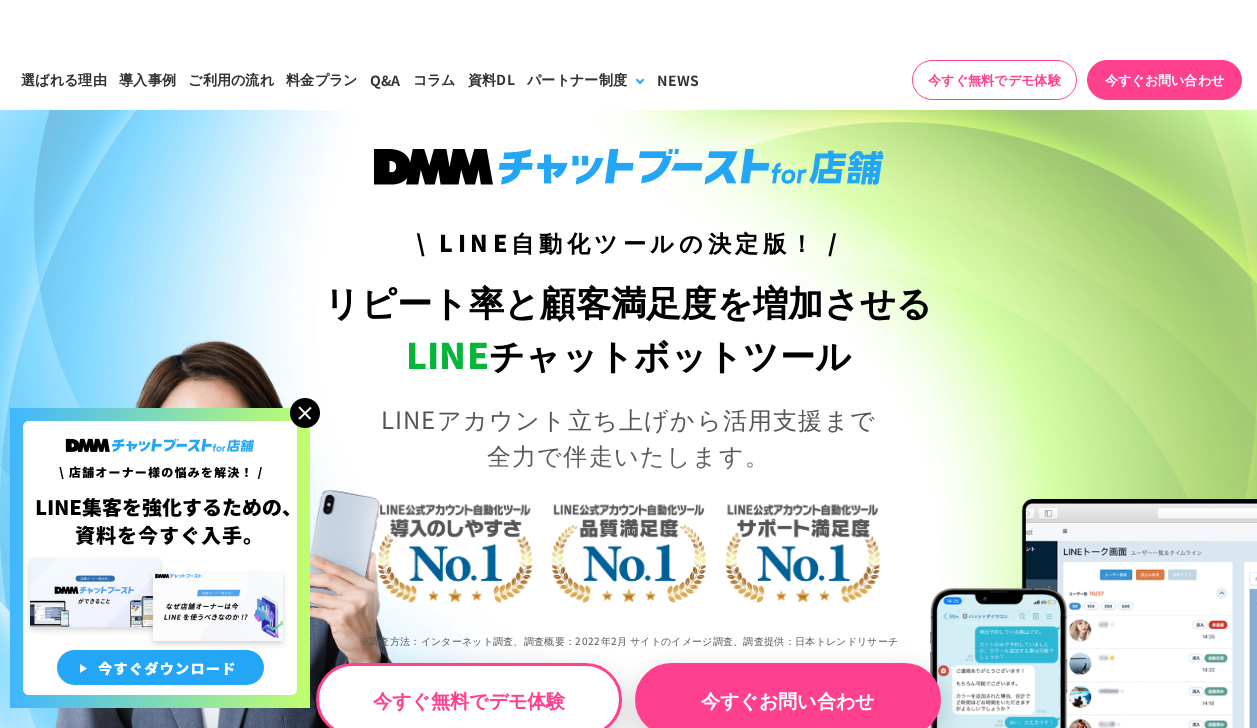 scroll, scrollTop: 0, scrollLeft: 0, axis: both 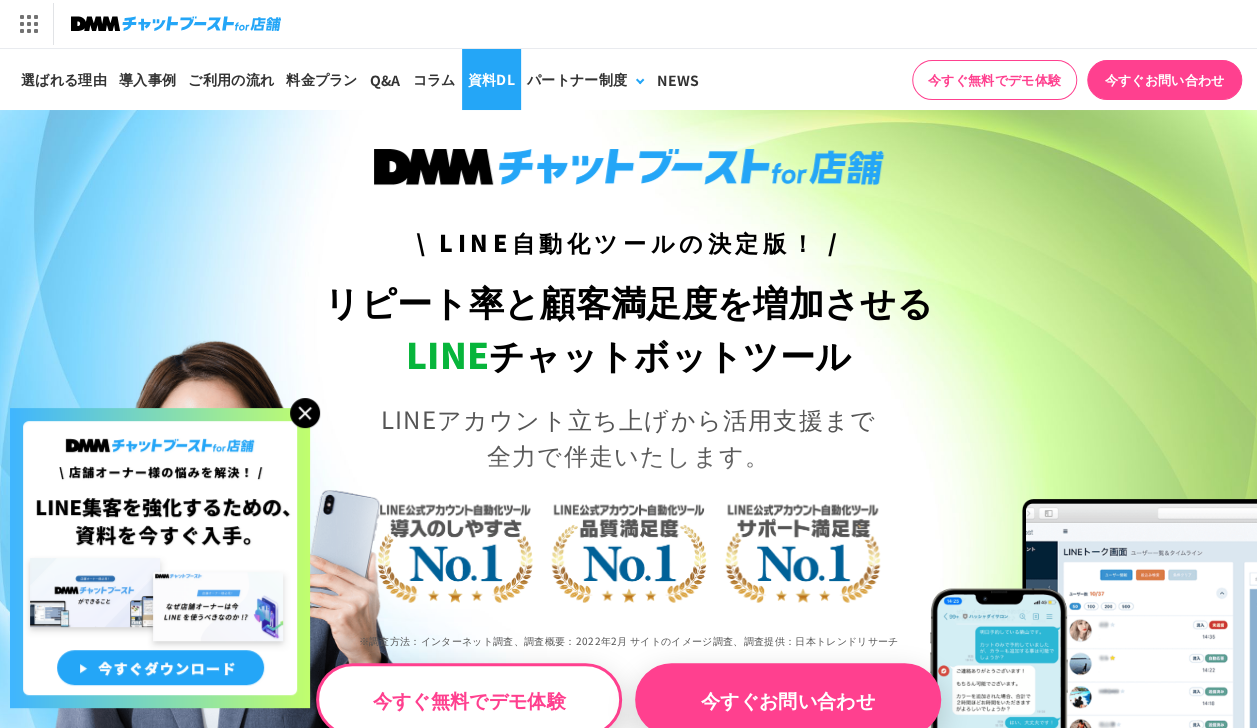 click on "資料DL" at bounding box center (491, 79) 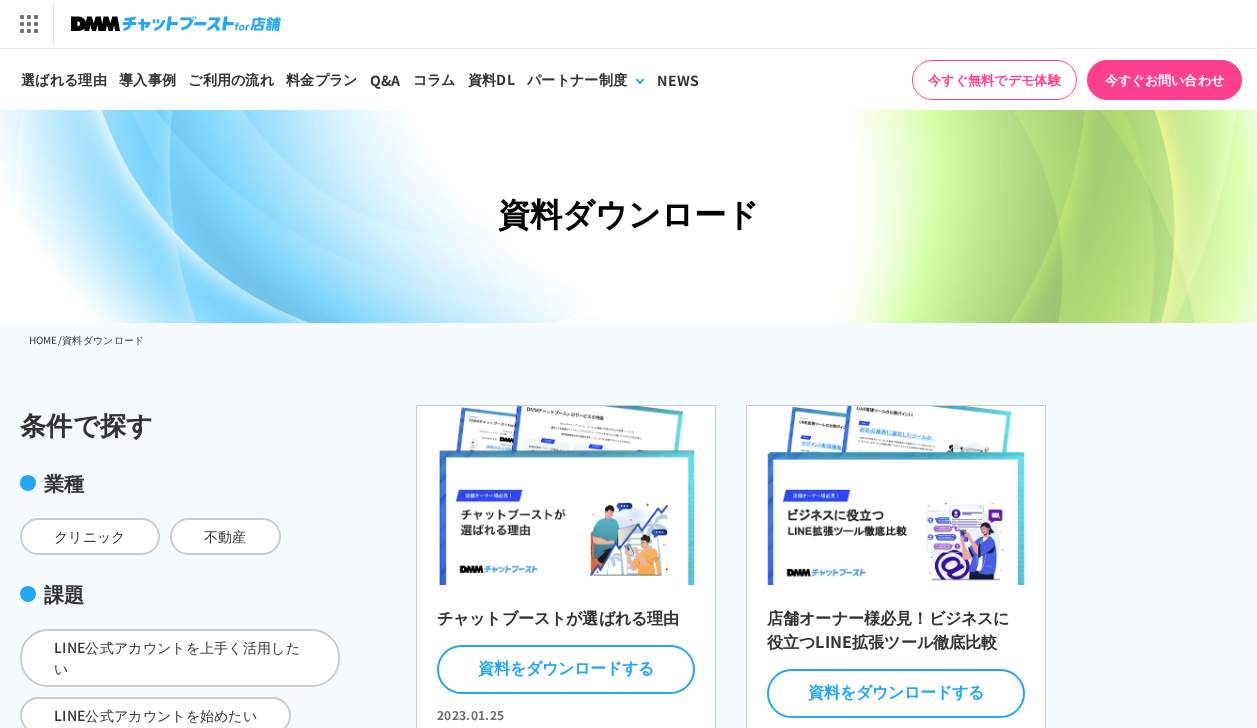scroll, scrollTop: 0, scrollLeft: 0, axis: both 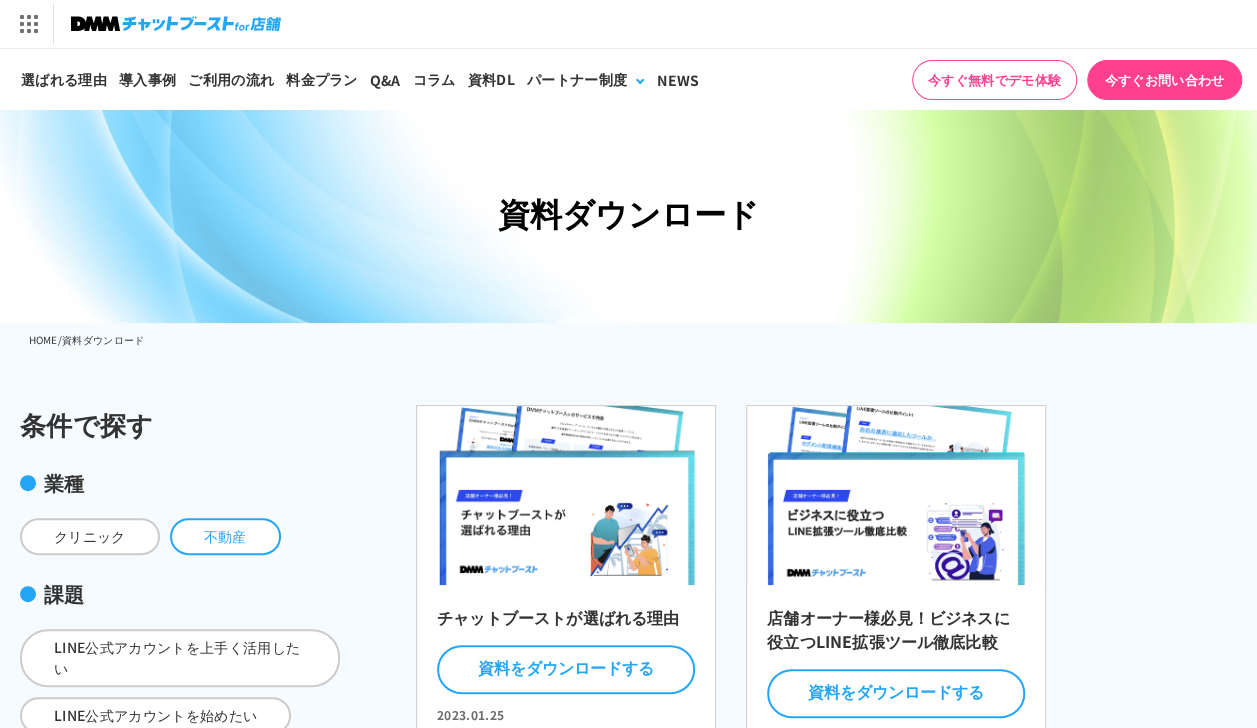 click on "不動産" at bounding box center [225, 536] 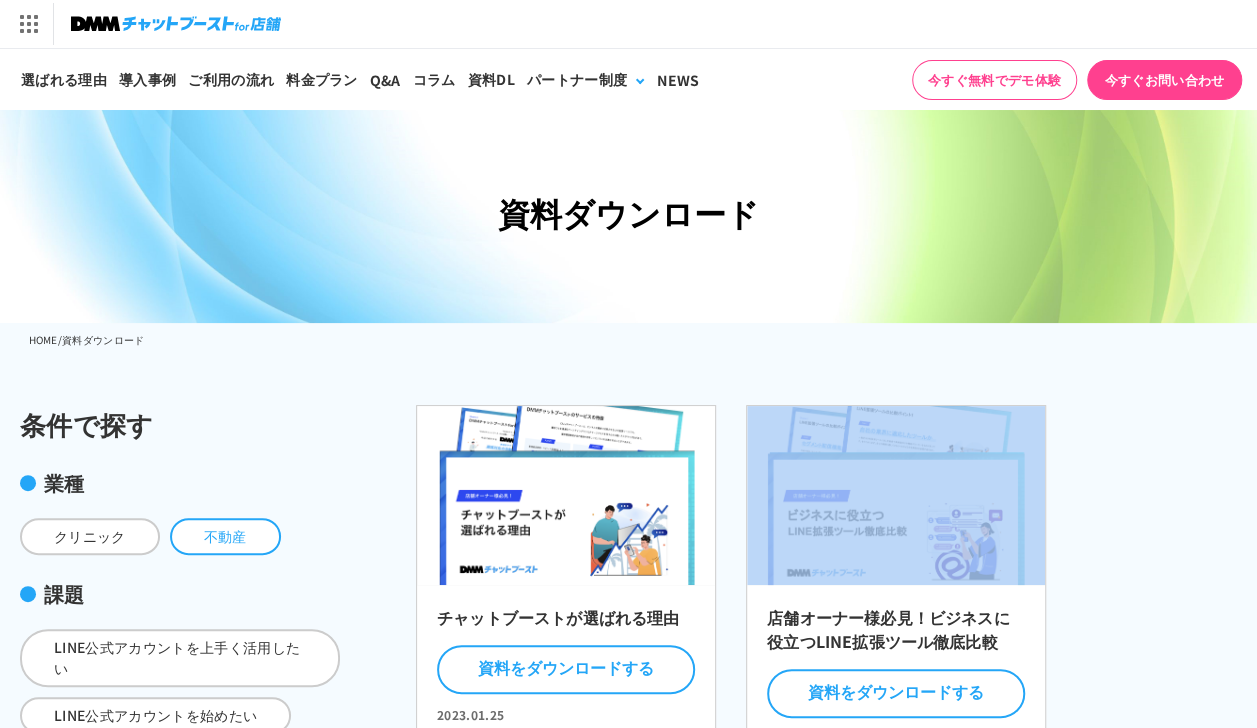 click on "チャットブーストが選ばれる理由
資料をダウンロードする
2023.01.25
#どのサービスがいいかわからない
店舗オーナー様必見！ビジネスに役立つLINE拡張ツール徹底比較
資料をダウンロードする
2023.01.25
工数を大幅に削減！DMMチャットブーストで仕事を効率化！
資料をダウンロードする
2023.01.25
#どのサービスがいいかわからない" at bounding box center (824, 1074) 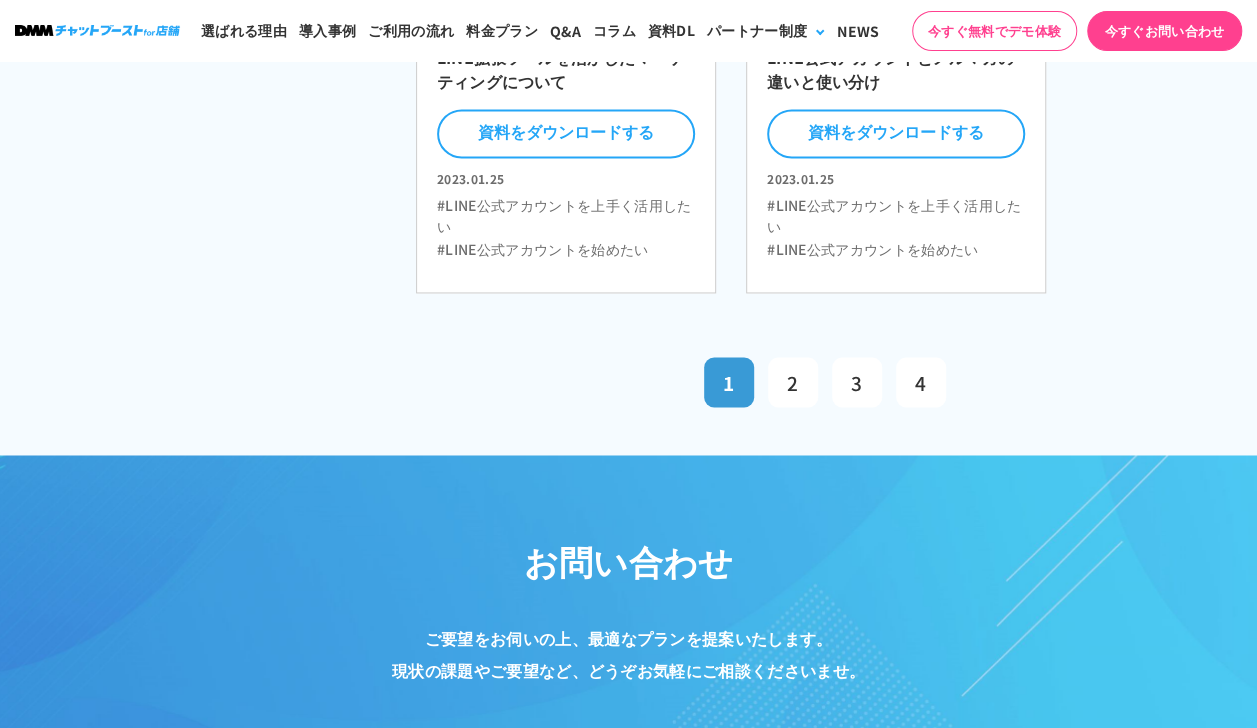 scroll, scrollTop: 1412, scrollLeft: 0, axis: vertical 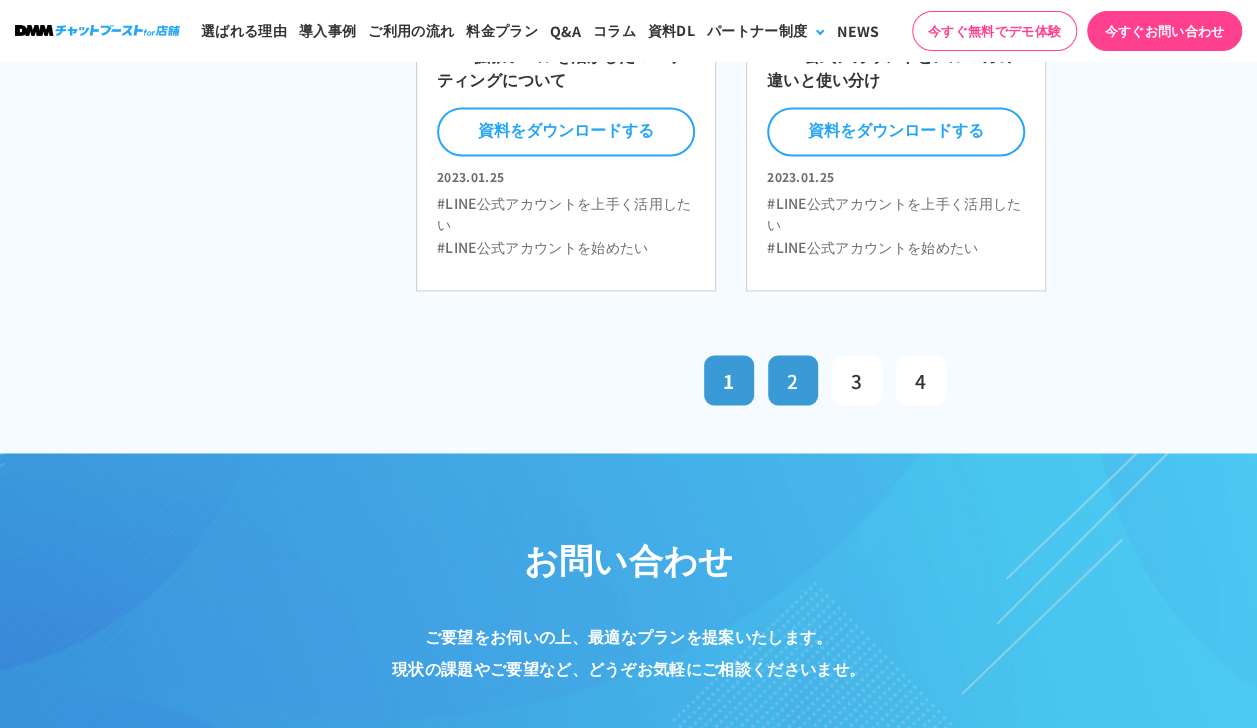 click on "2" at bounding box center (793, 380) 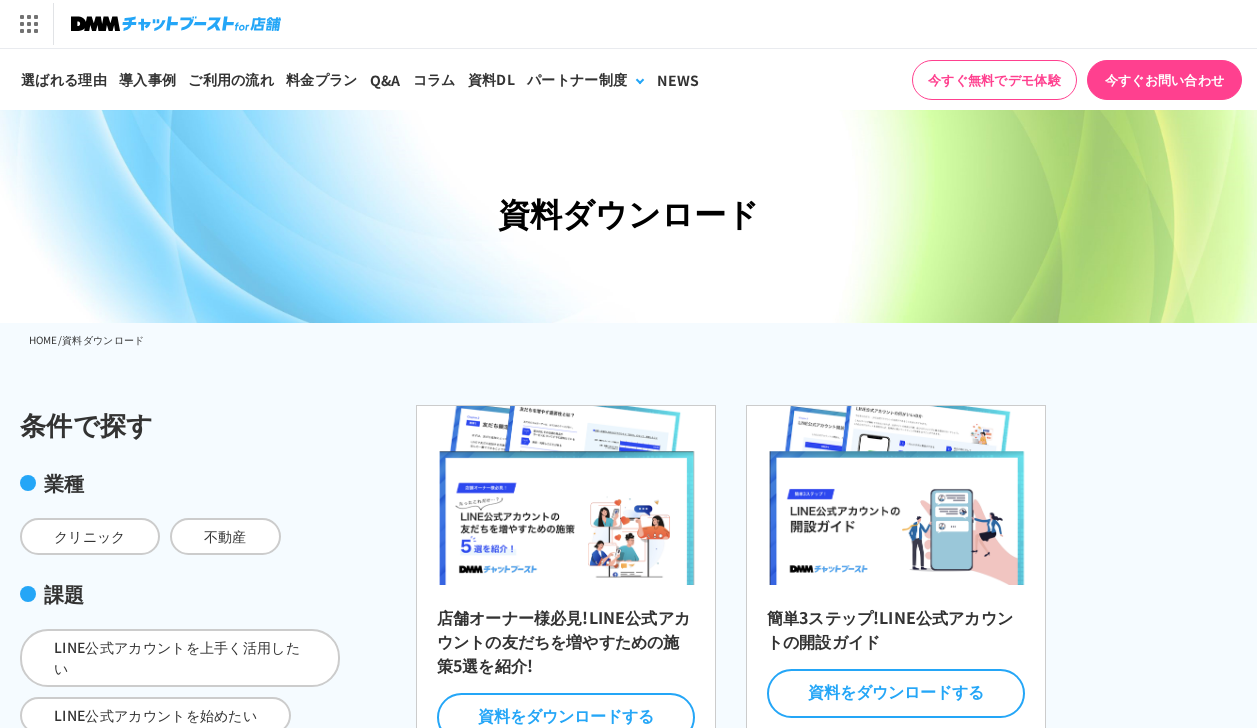 scroll, scrollTop: 0, scrollLeft: 0, axis: both 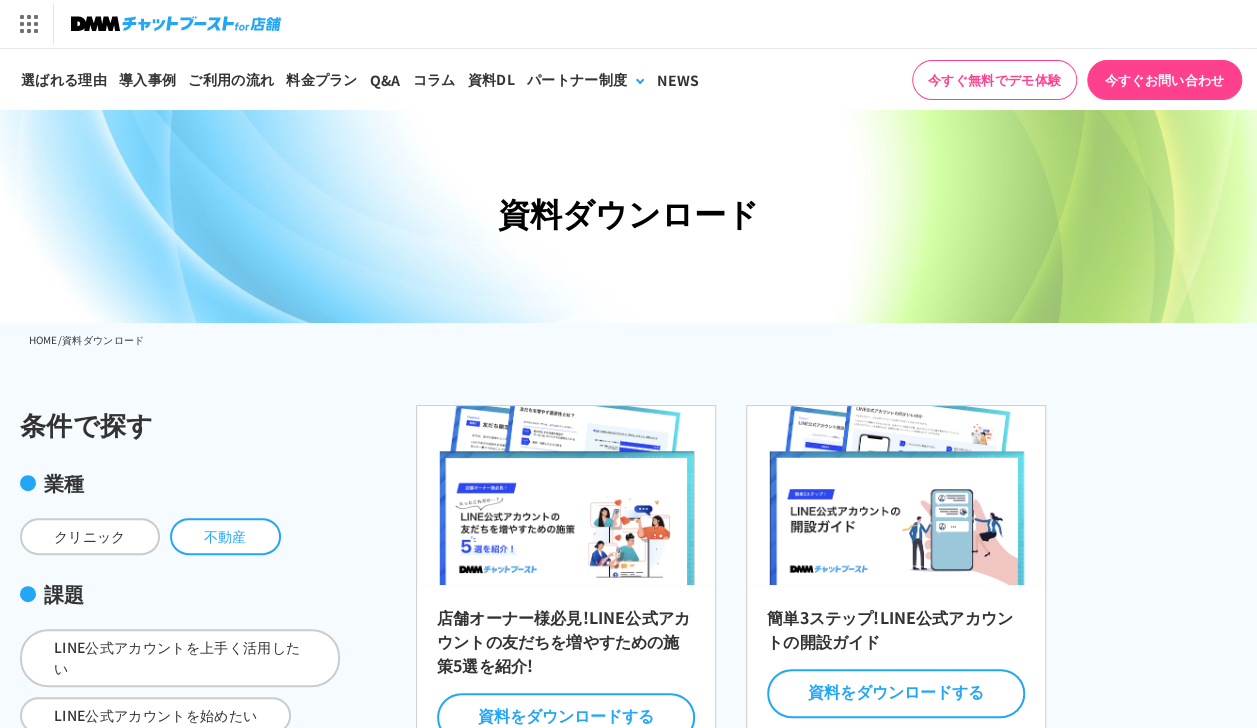 click on "不動産" at bounding box center [225, 536] 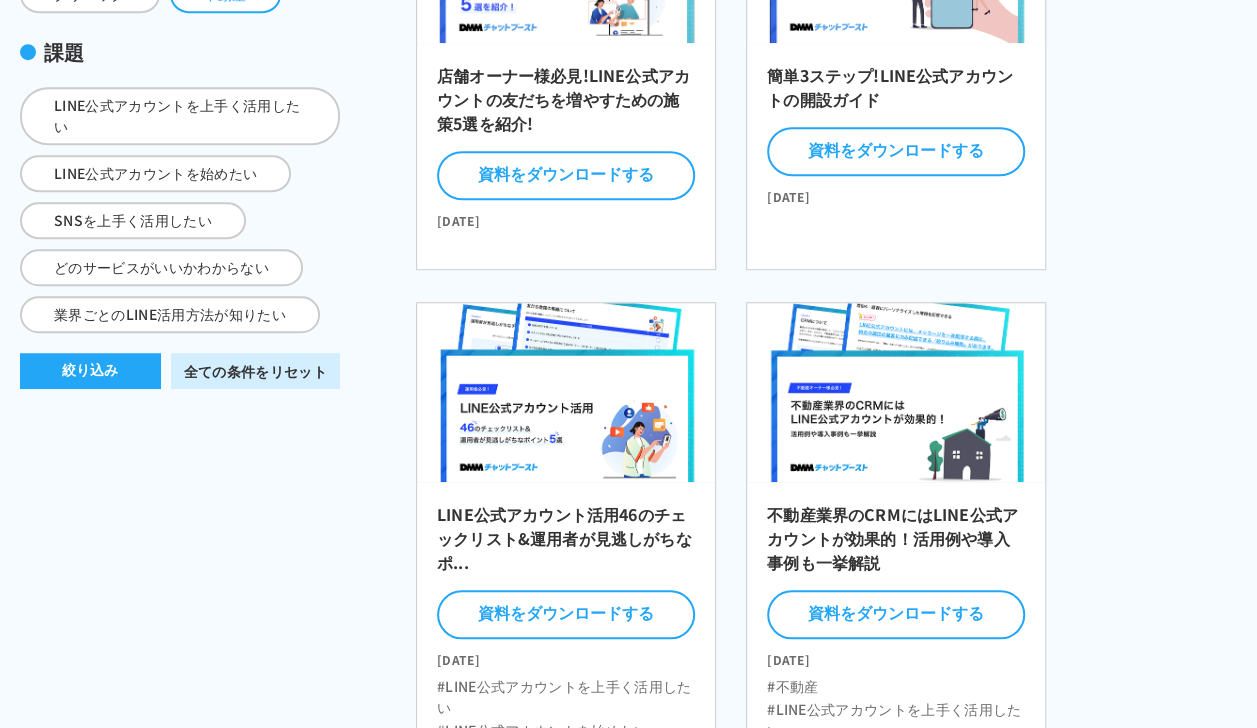 scroll, scrollTop: 542, scrollLeft: 0, axis: vertical 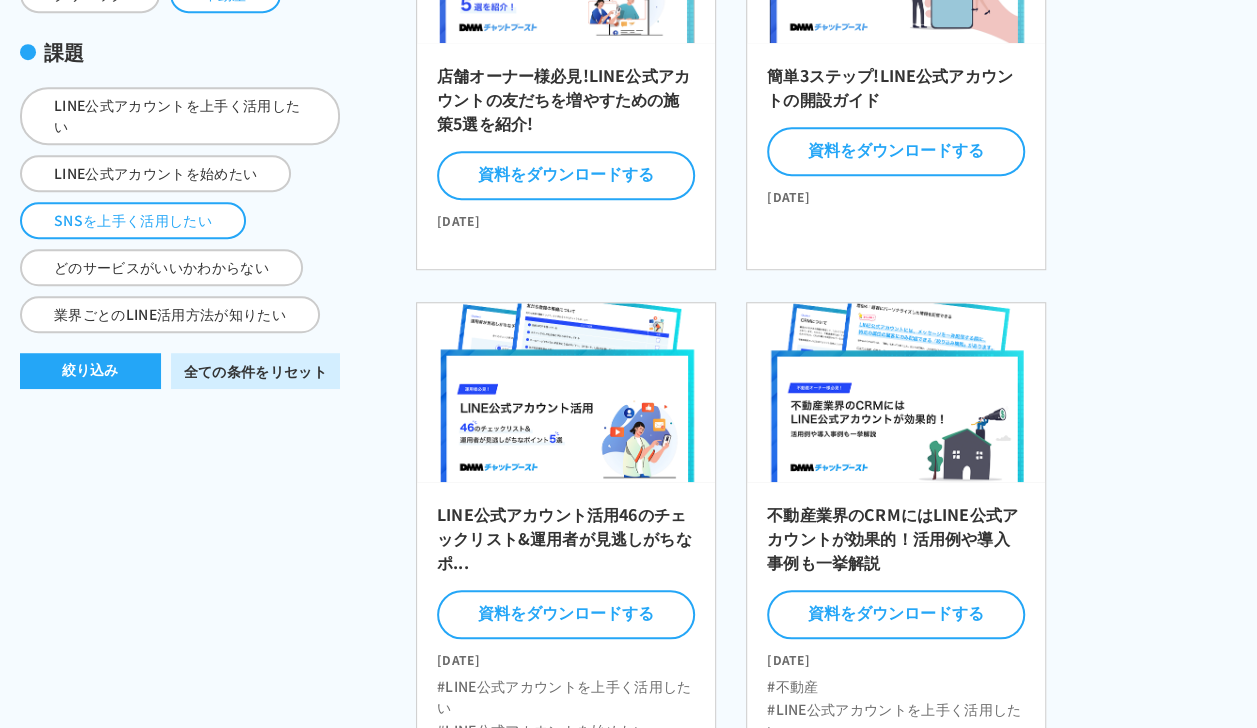 click on "SNSを上手く活用したい" at bounding box center (133, 220) 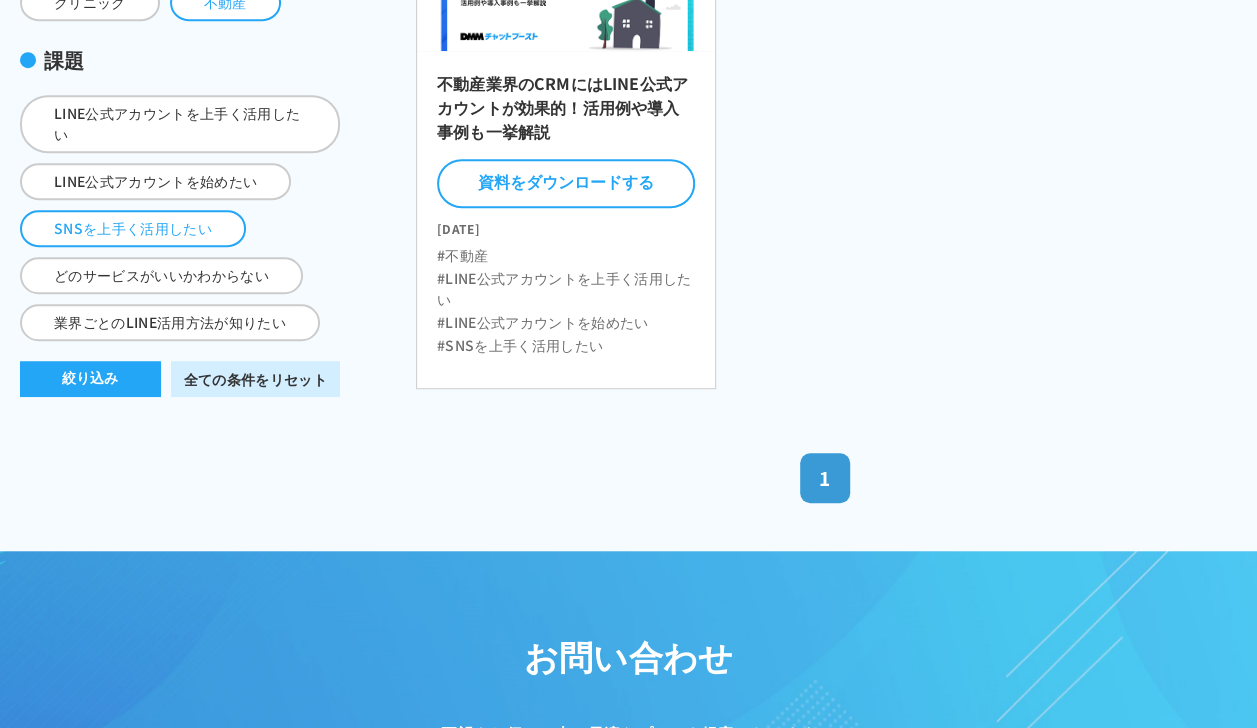 scroll, scrollTop: 604, scrollLeft: 0, axis: vertical 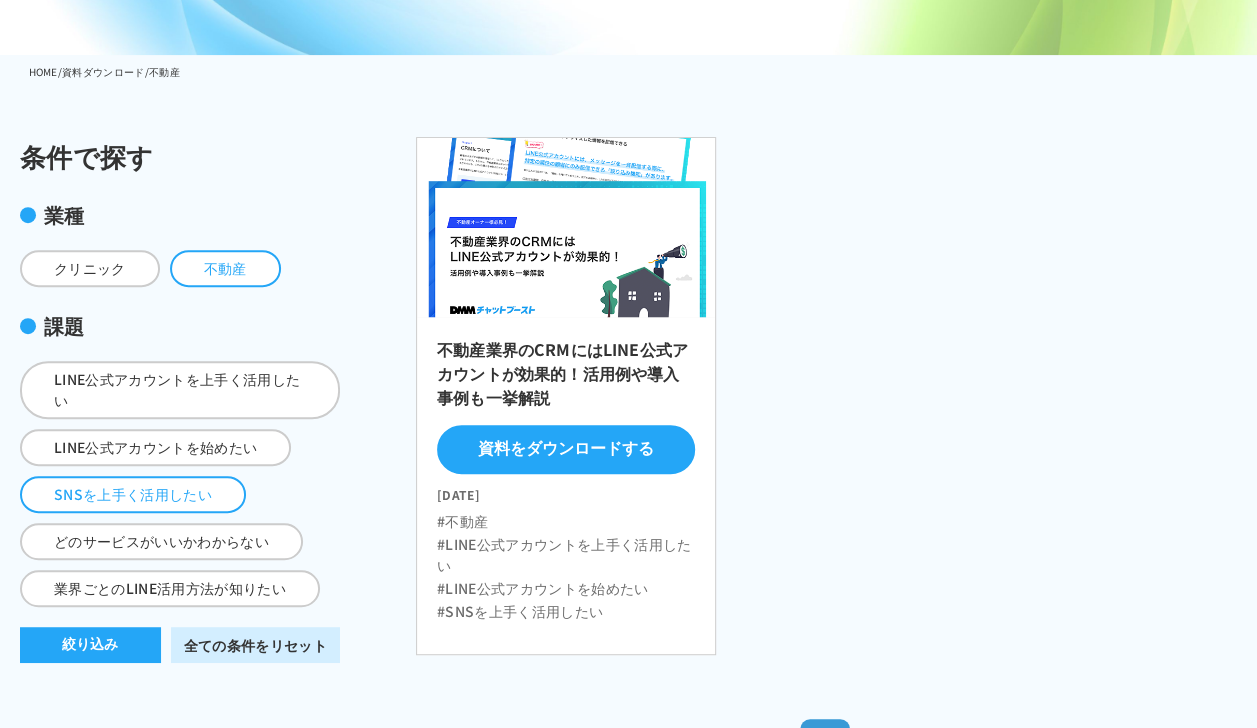 click on "資料をダウンロードする" at bounding box center (566, 449) 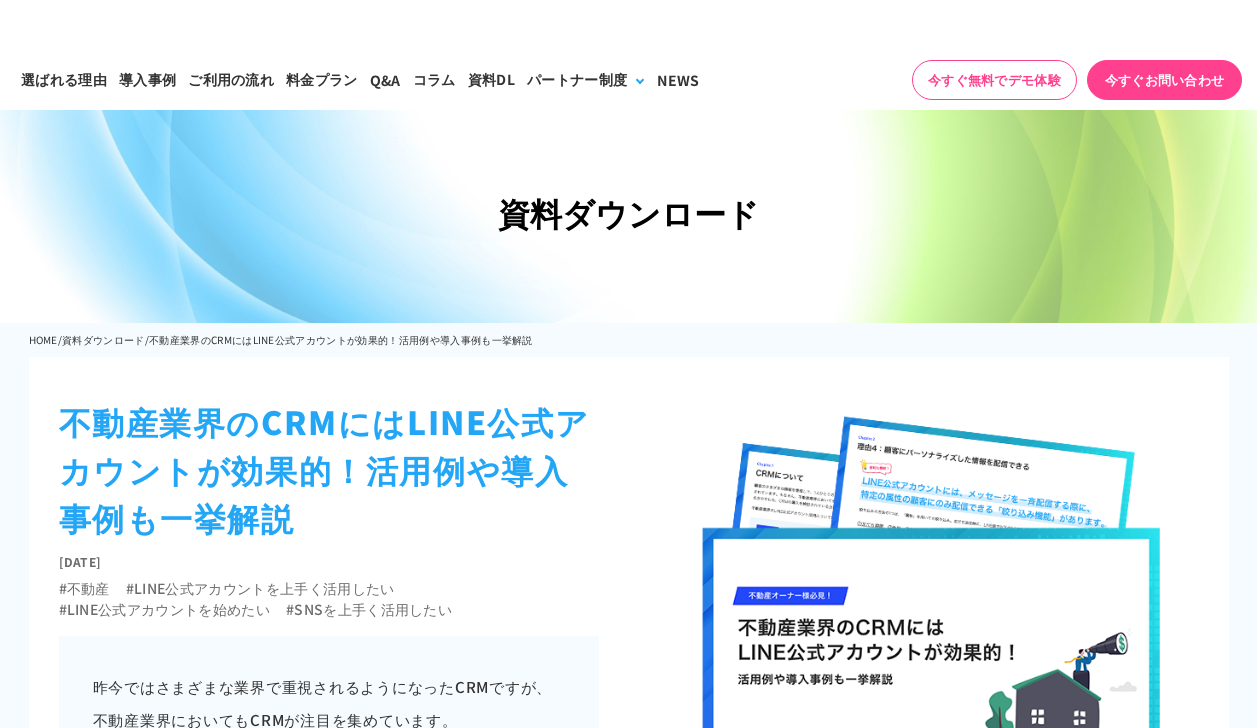scroll, scrollTop: 0, scrollLeft: 0, axis: both 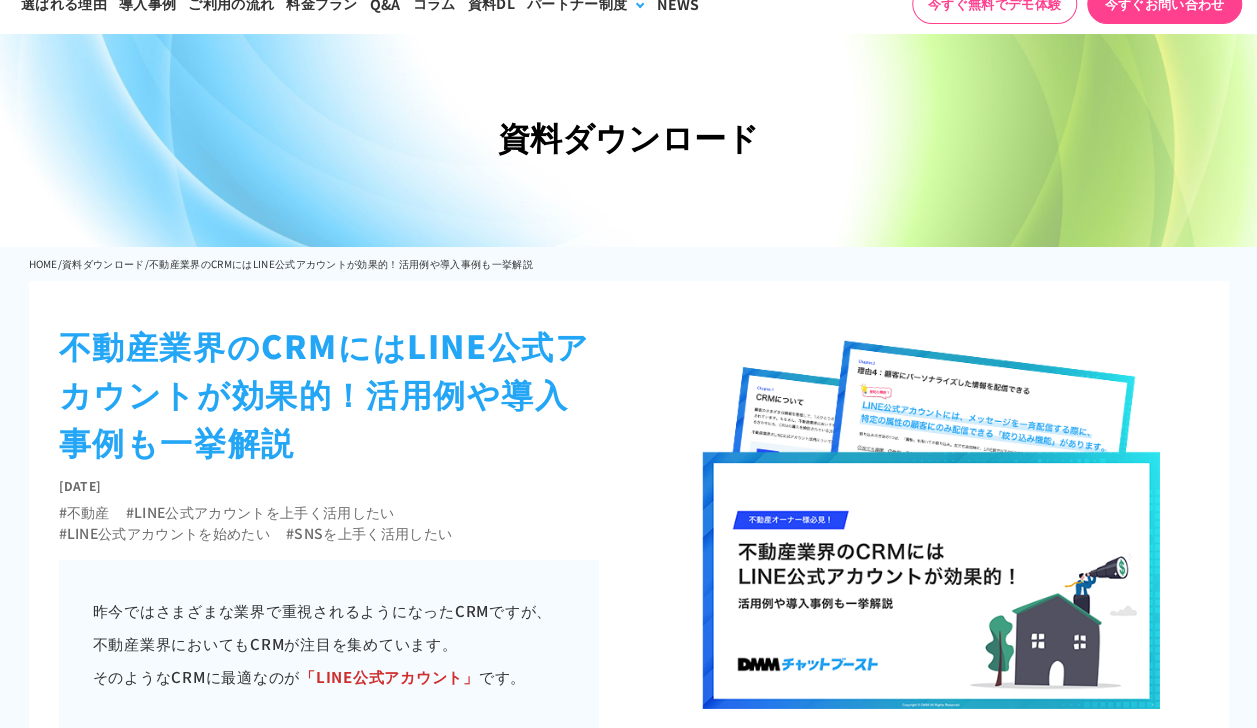 click at bounding box center [929, 528] 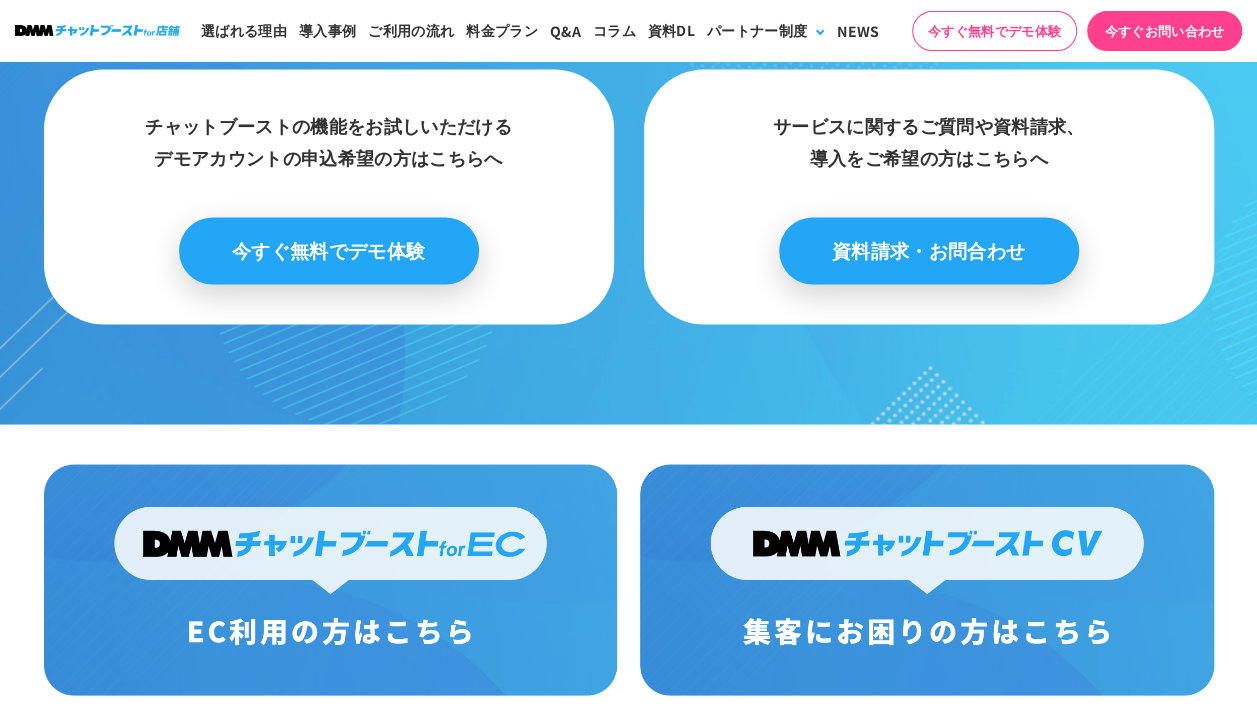 scroll, scrollTop: 1542, scrollLeft: 0, axis: vertical 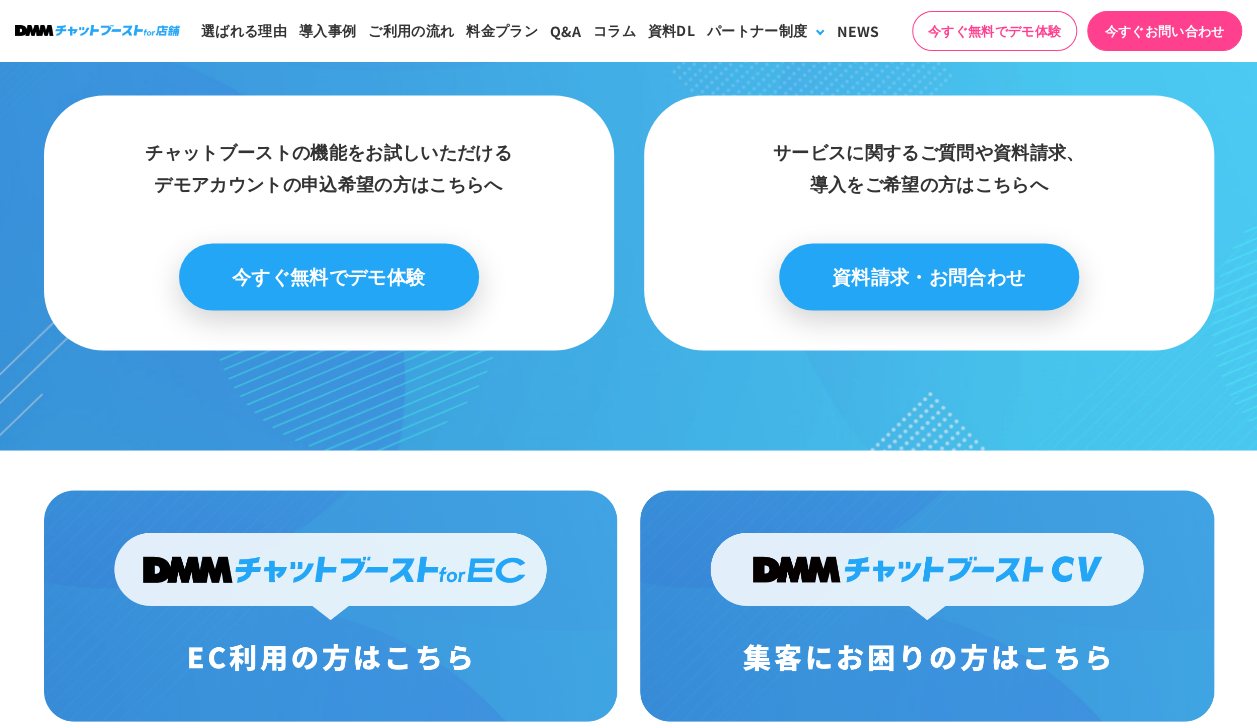 click on "お問い合わせ
ご要望をお伺いの上、最適なプランを提案いたします。
現状の課題やご要望など、 どうぞお気軽にご相談くださいませ。
チャットブーストの機能をお試しいただける
デモアカウントの申込希望の方はこちらへ
今すぐ無料でデモ体験
サービスに関するご質問や資料請求、
導入をご希望の方はこちらへ
資料請求・お問合わせ" at bounding box center (628, 127) 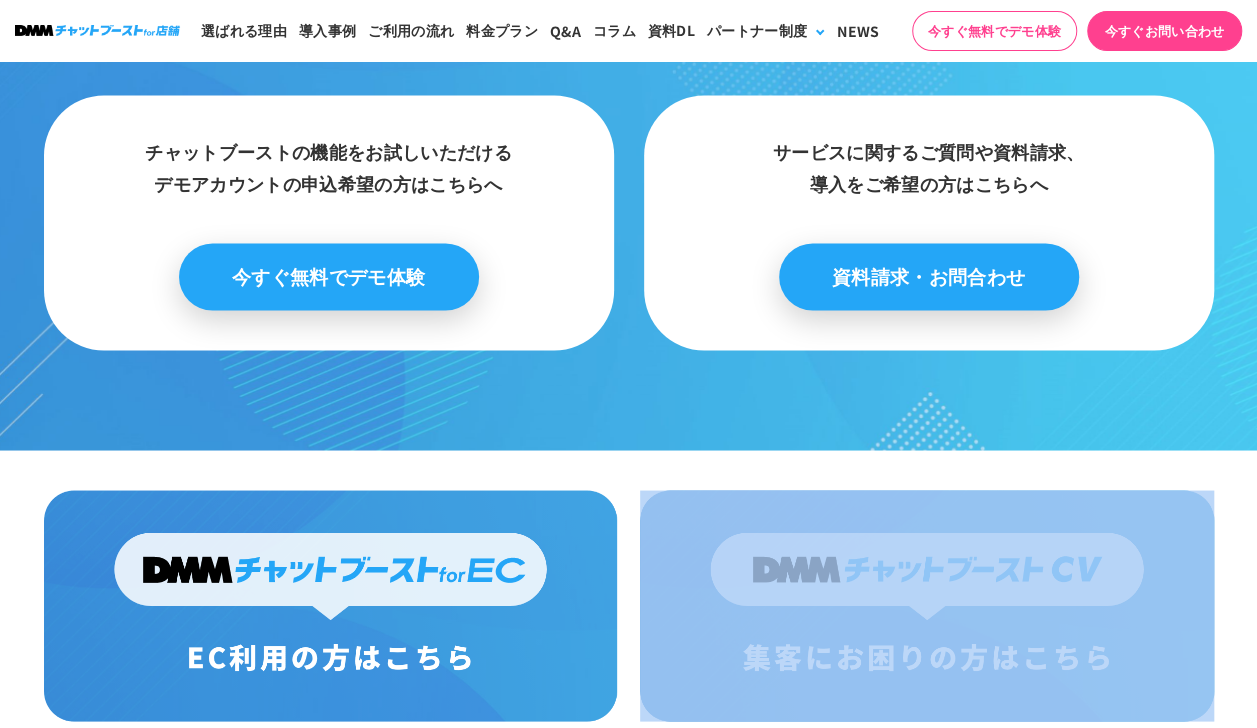drag, startPoint x: 622, startPoint y: 690, endPoint x: 1260, endPoint y: 536, distance: 656.3231 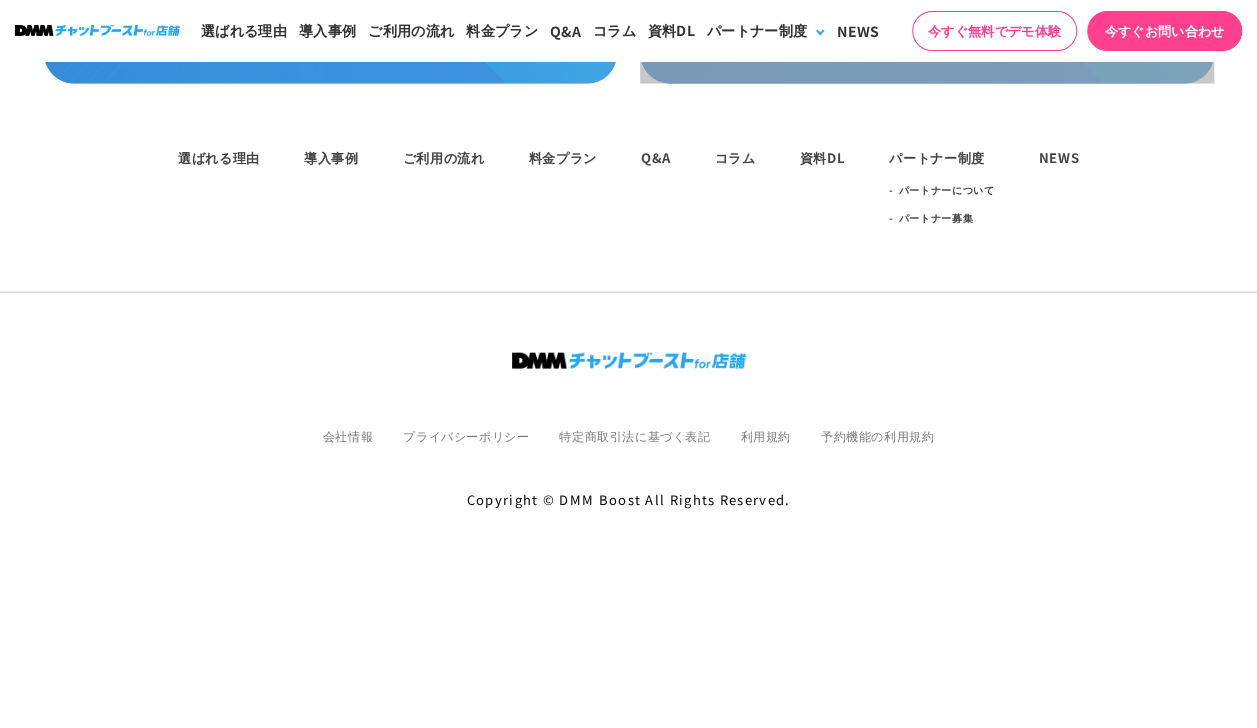 scroll, scrollTop: 2816, scrollLeft: 0, axis: vertical 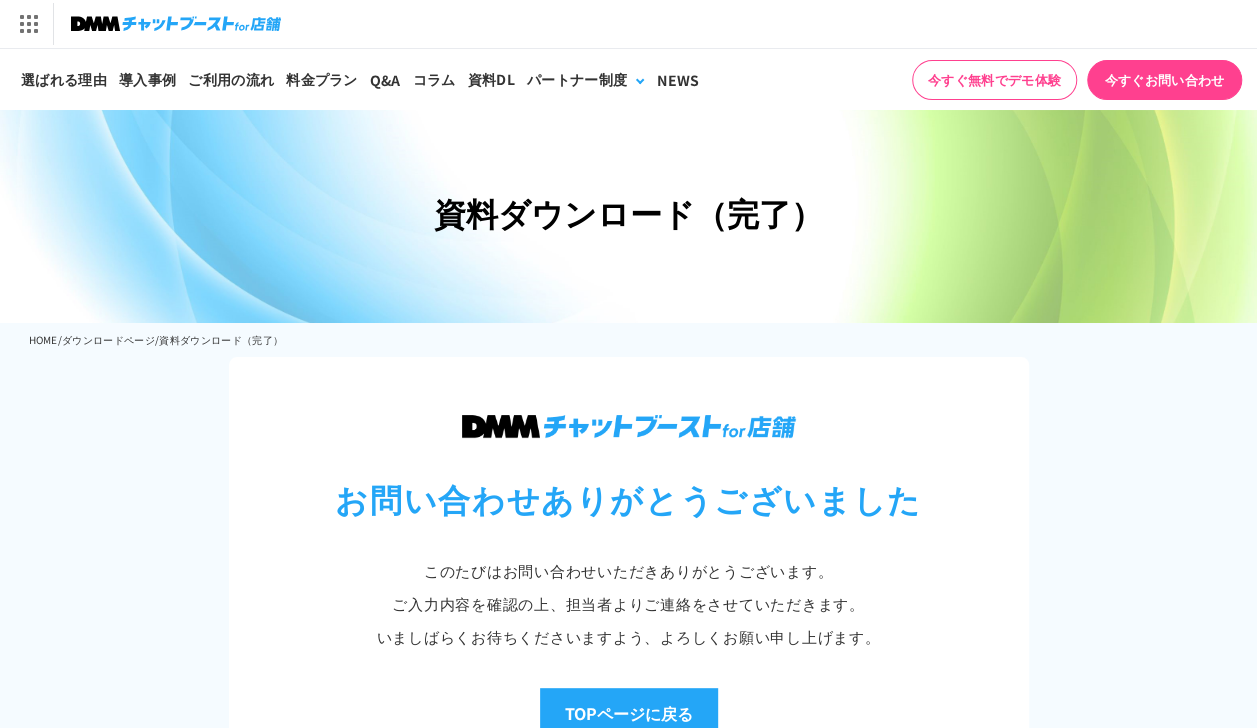 click on "TOPページに戻る" at bounding box center [629, 713] 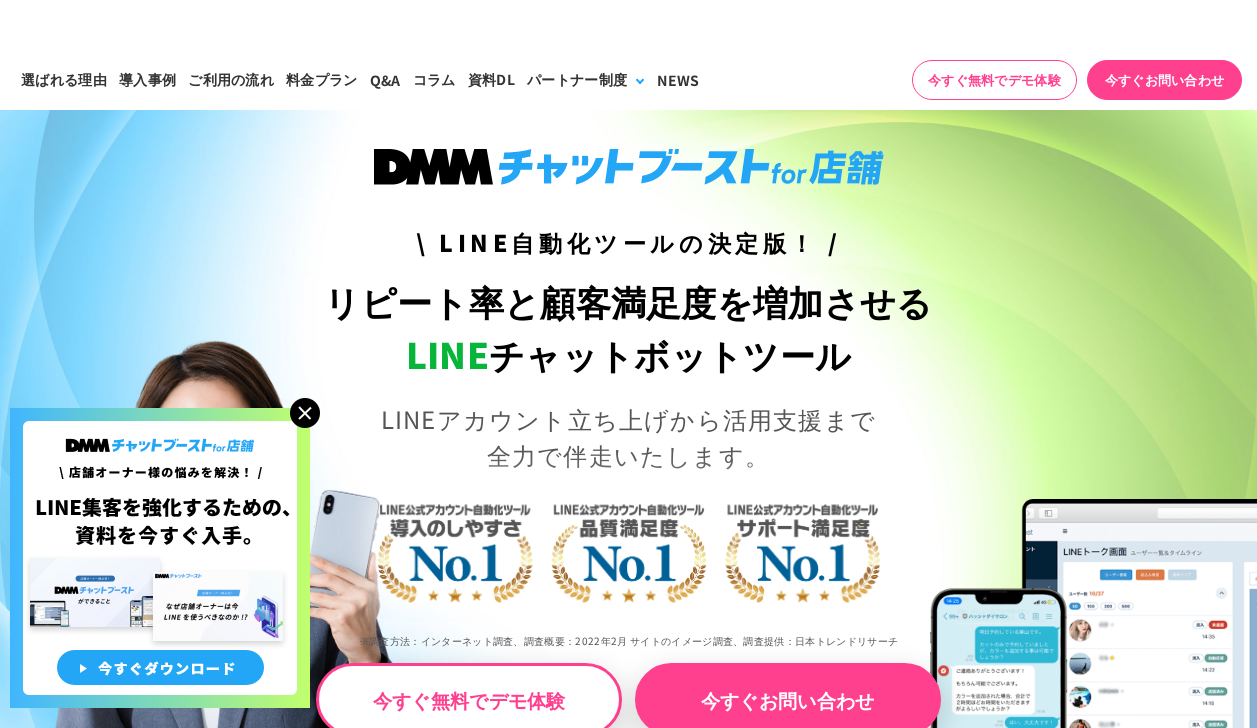 scroll, scrollTop: 0, scrollLeft: 0, axis: both 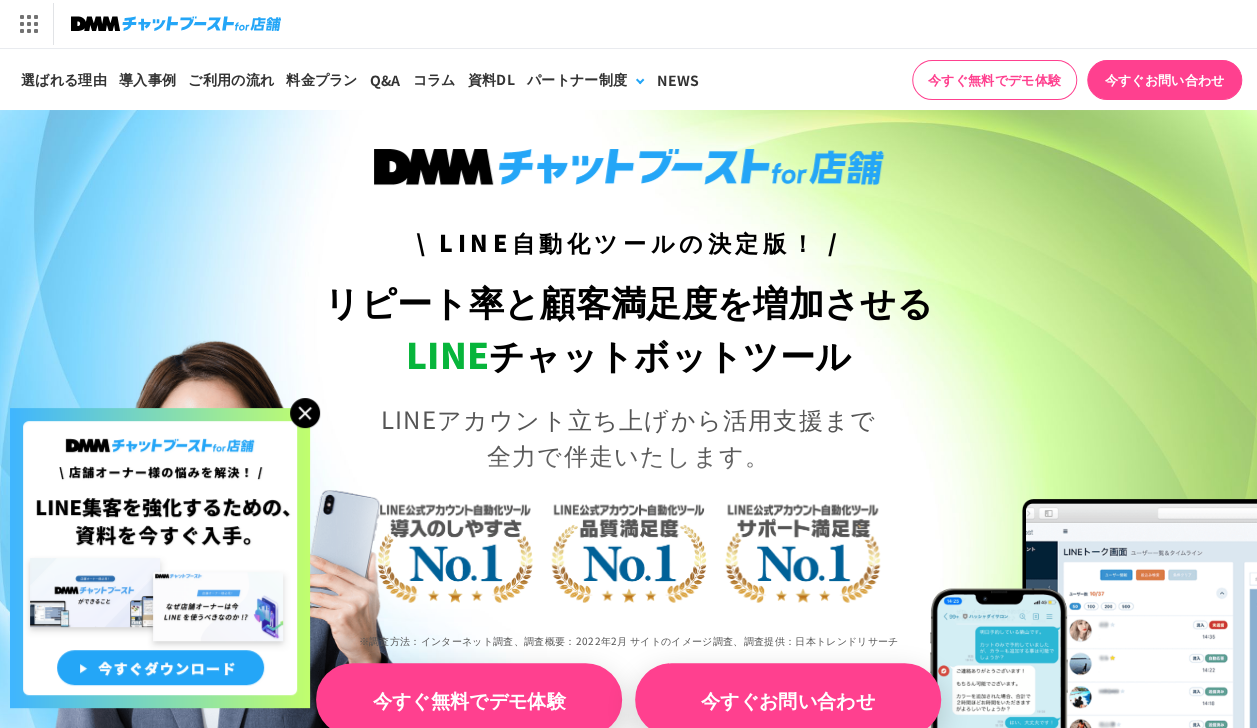 click on "今すぐ無料でデモ体験" at bounding box center (469, 699) 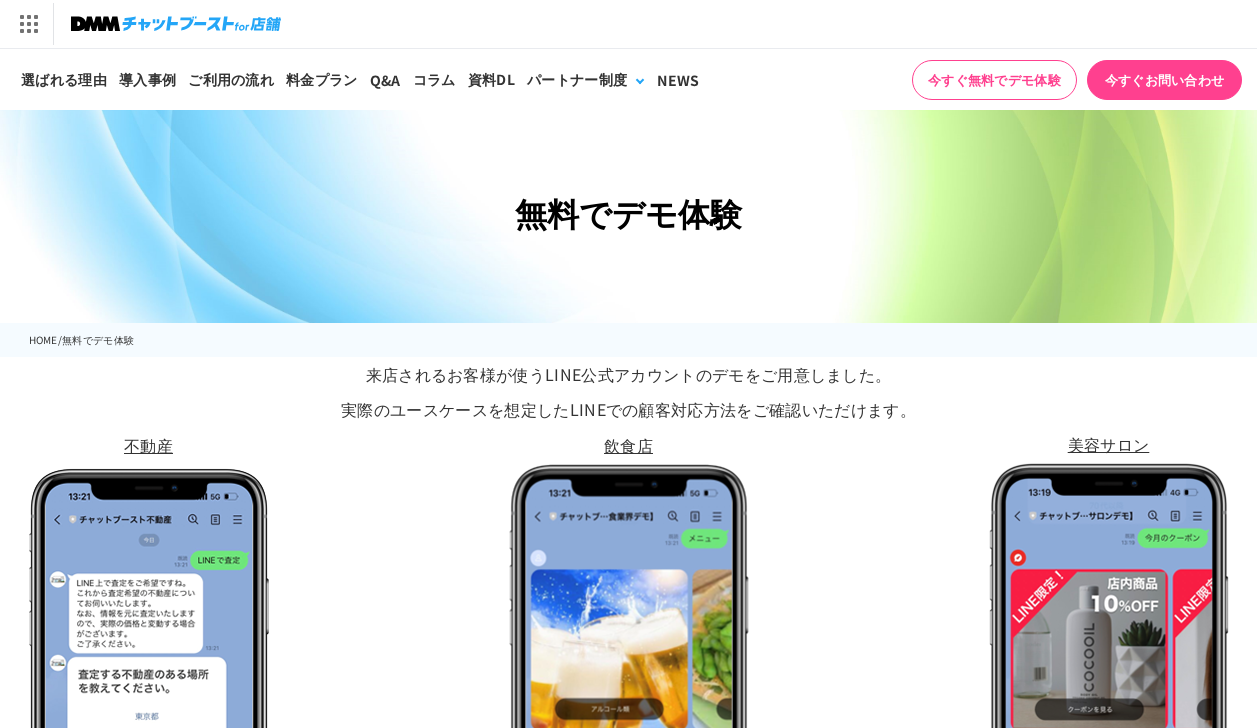 scroll, scrollTop: 0, scrollLeft: 0, axis: both 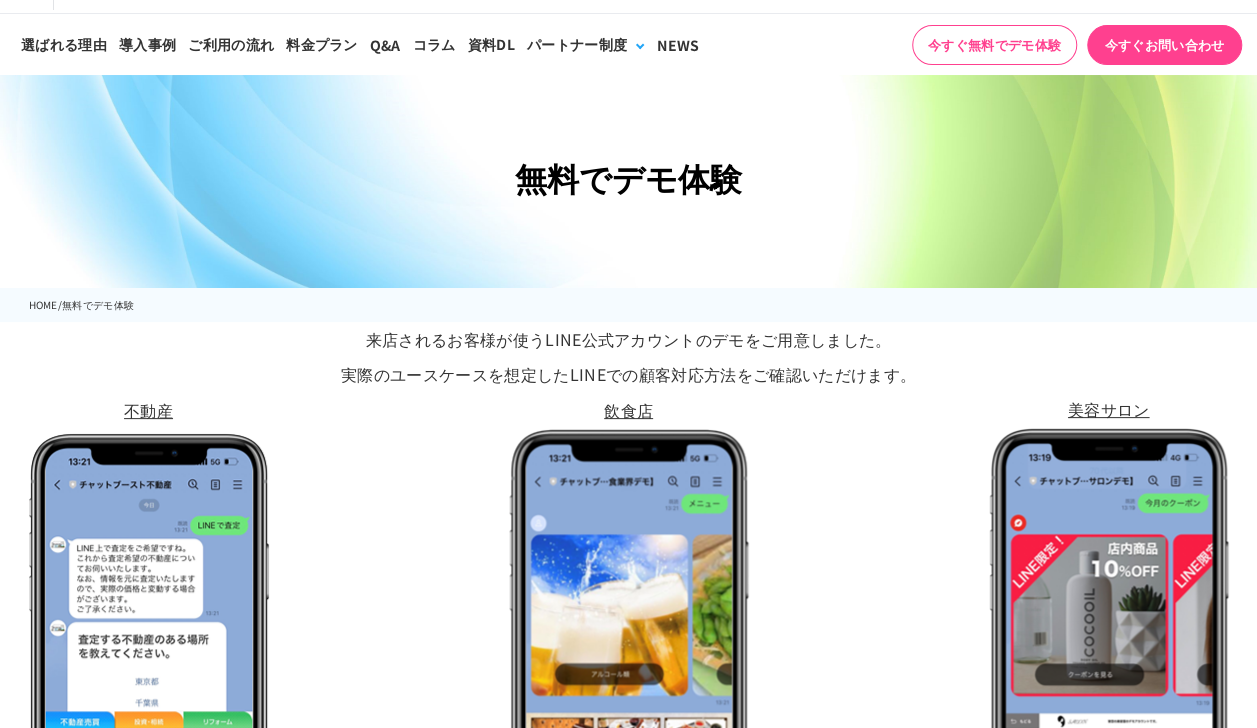 click on "不動産" at bounding box center (149, 410) 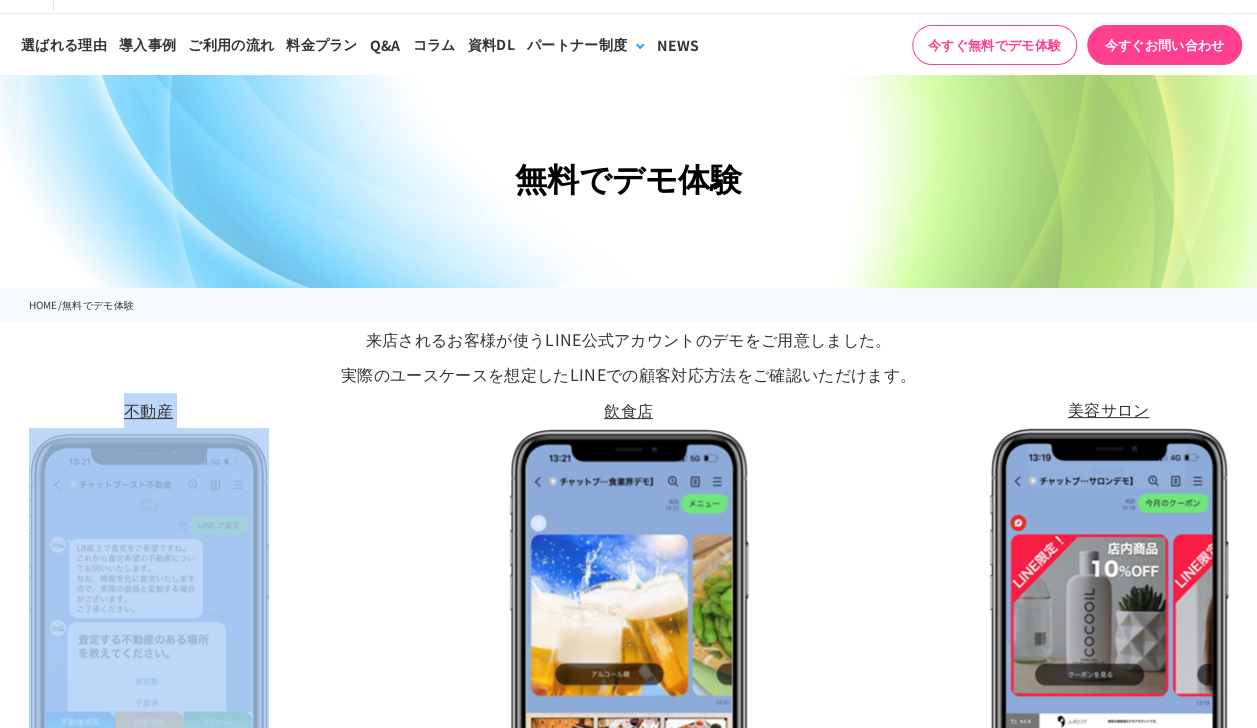 drag, startPoint x: 152, startPoint y: 396, endPoint x: 282, endPoint y: 393, distance: 130.0346 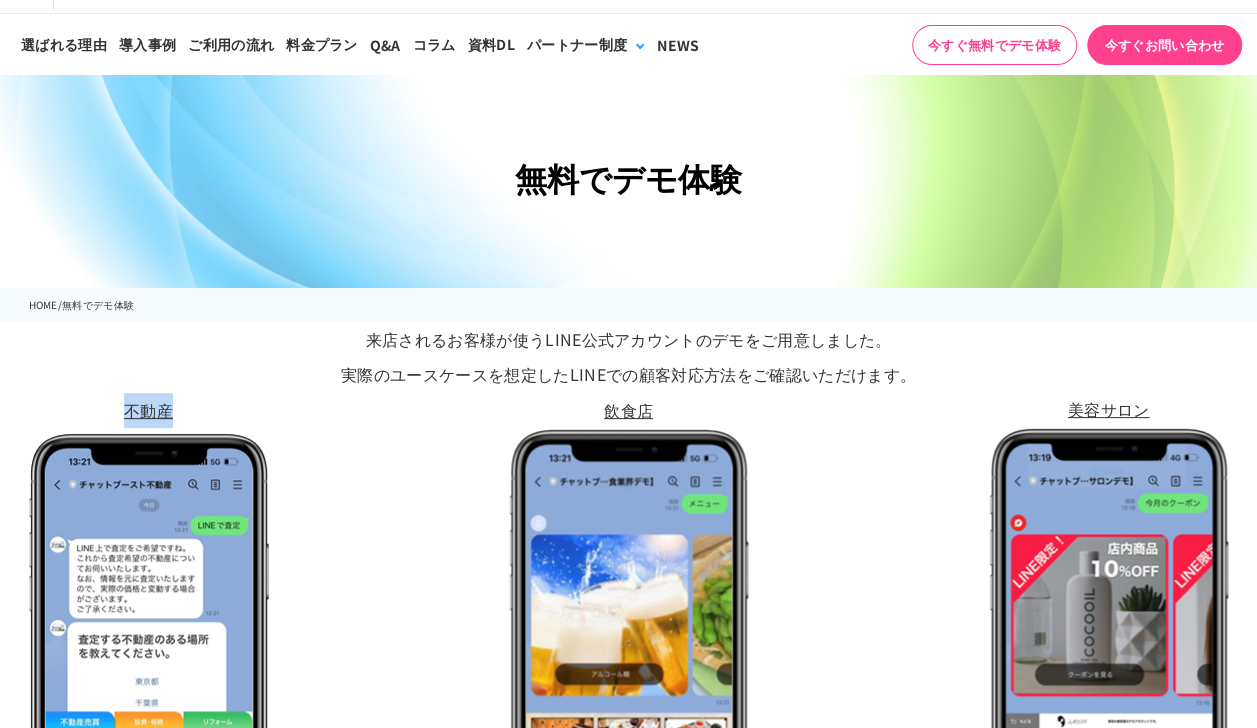 click on "不動産
飲食店
美容サロン" at bounding box center [629, 655] 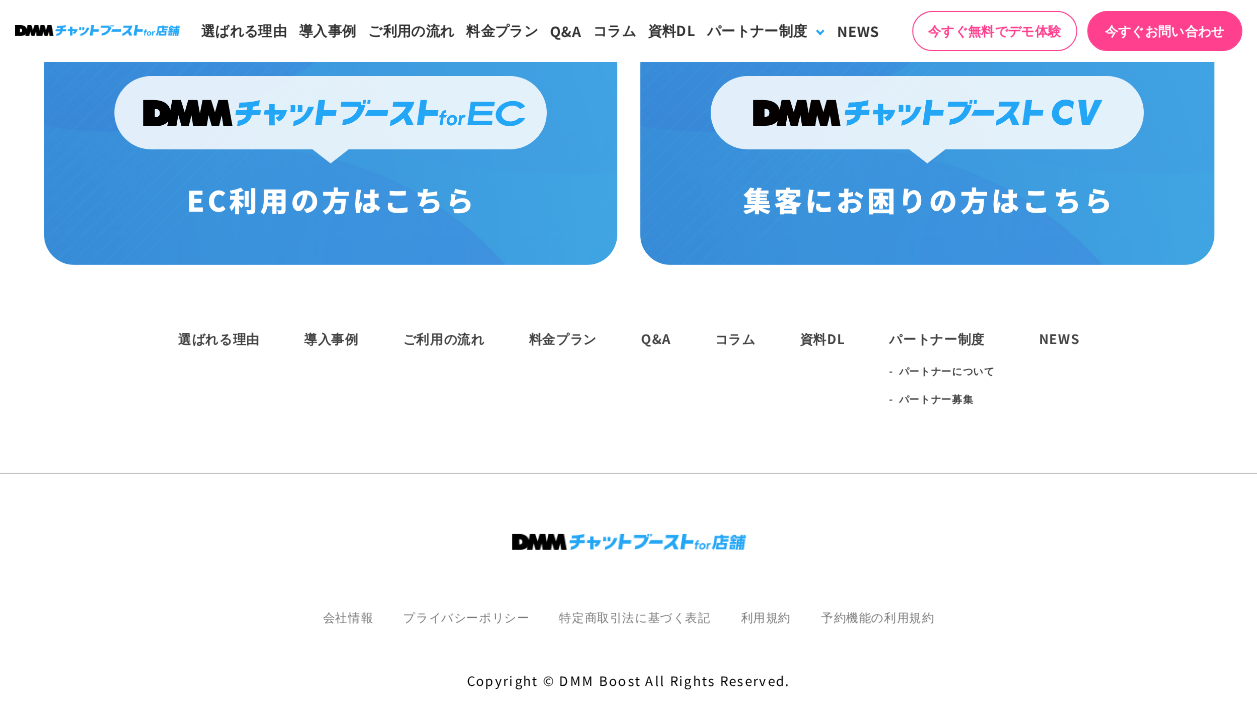 scroll, scrollTop: 3068, scrollLeft: 0, axis: vertical 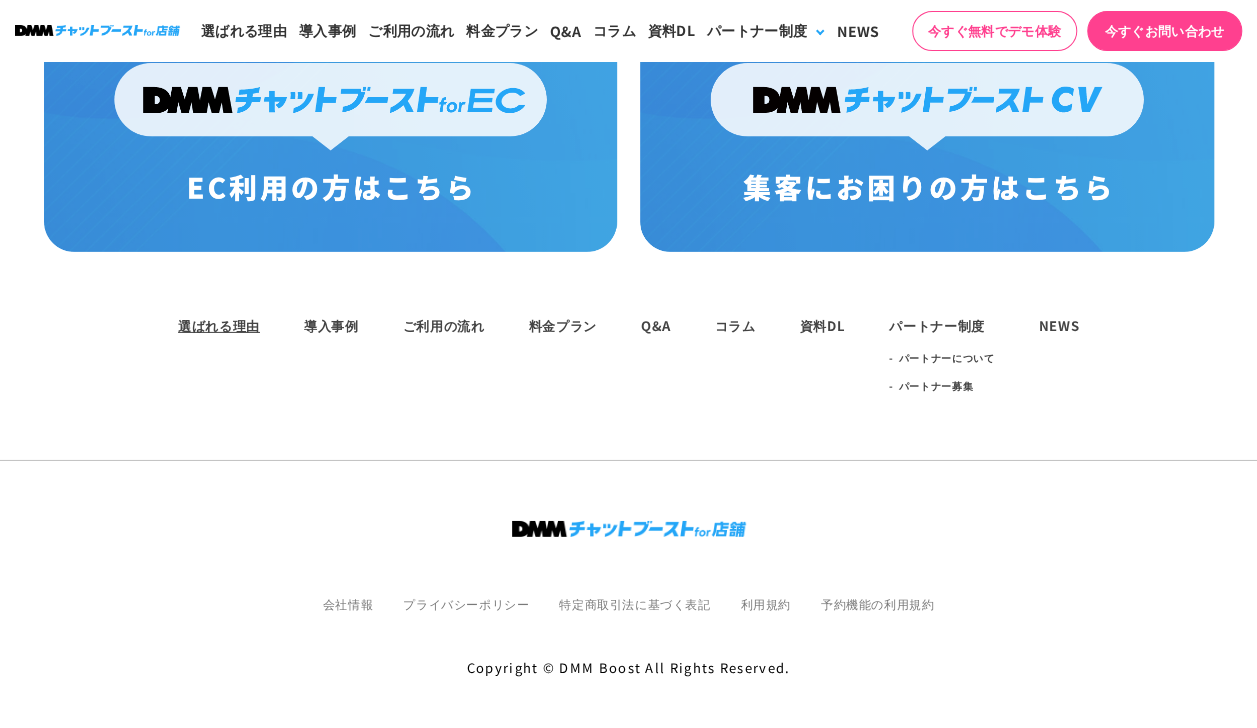 click on "選ばれる理由" at bounding box center [219, 325] 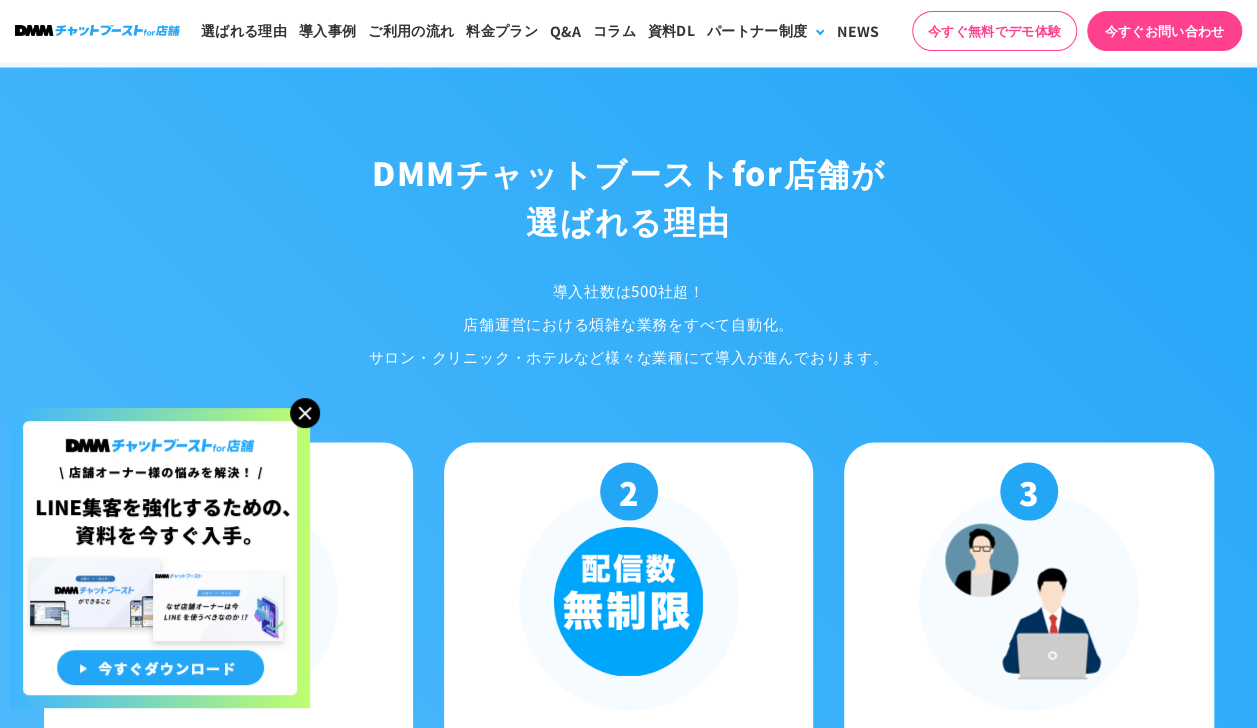 scroll, scrollTop: 1818, scrollLeft: 0, axis: vertical 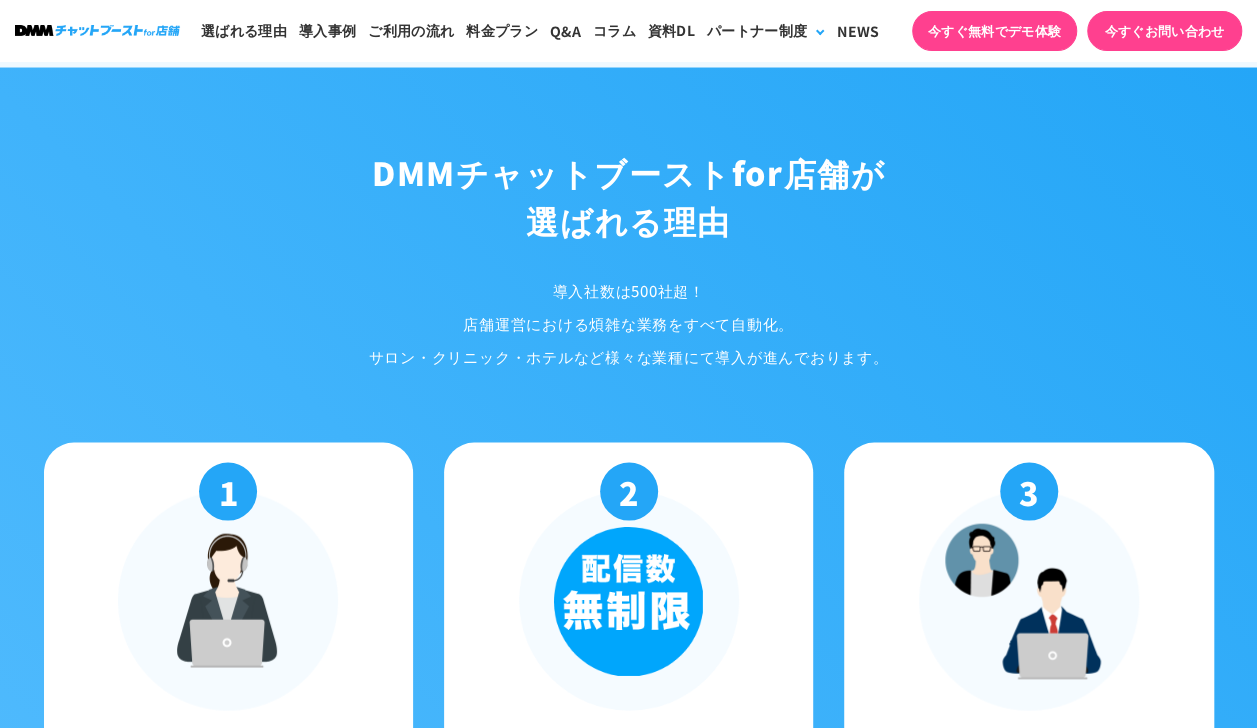 click on "今すぐ無料でデモ体験" at bounding box center (994, 31) 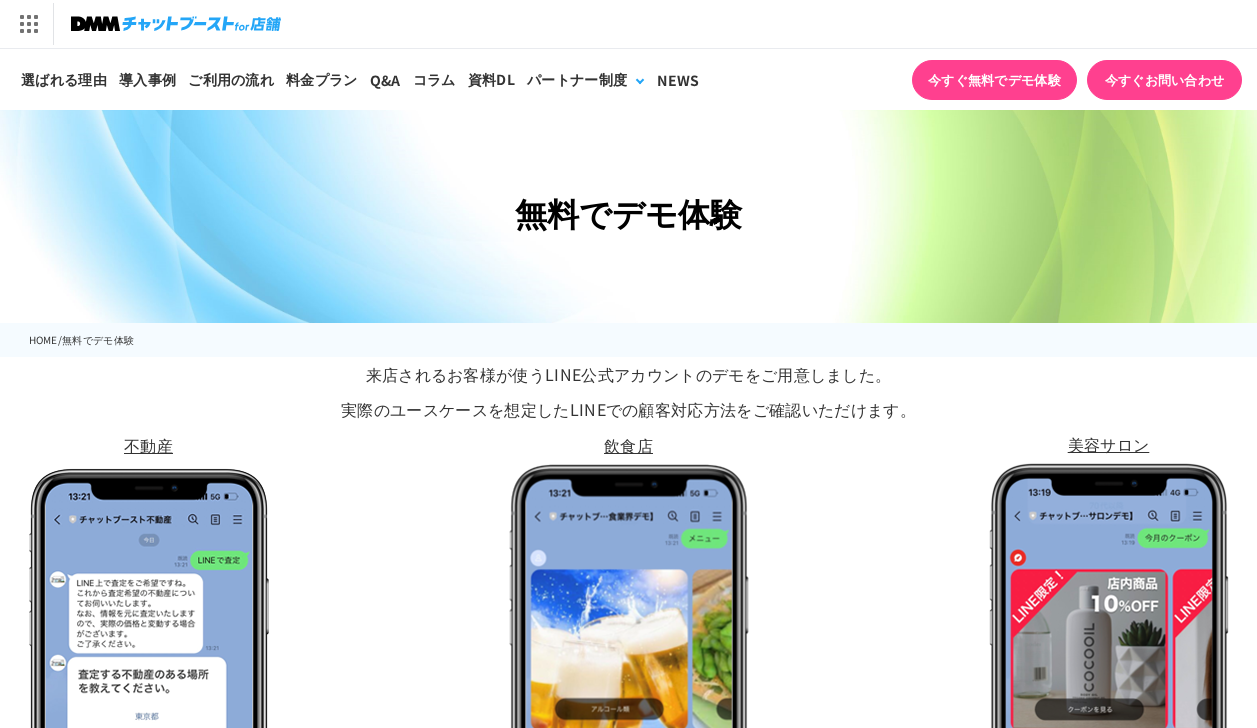 scroll, scrollTop: 0, scrollLeft: 0, axis: both 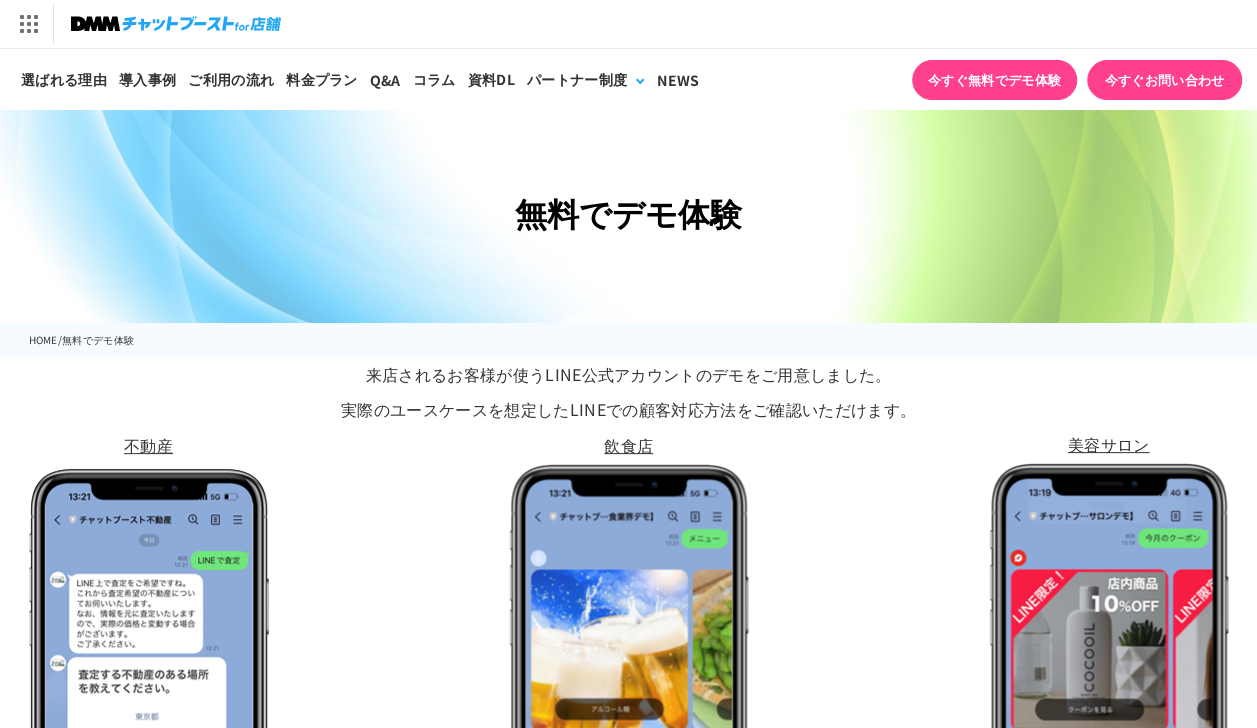 click on "今すぐ無料でデモ体験" at bounding box center [994, 80] 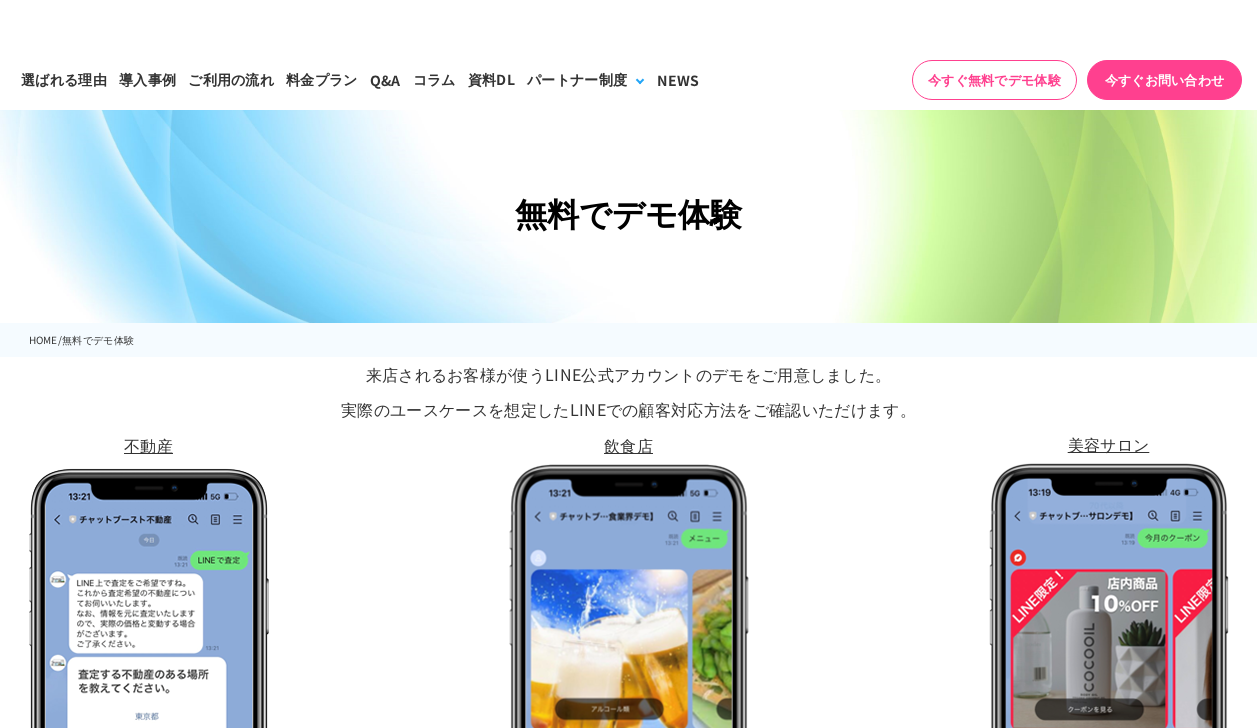 scroll, scrollTop: 0, scrollLeft: 0, axis: both 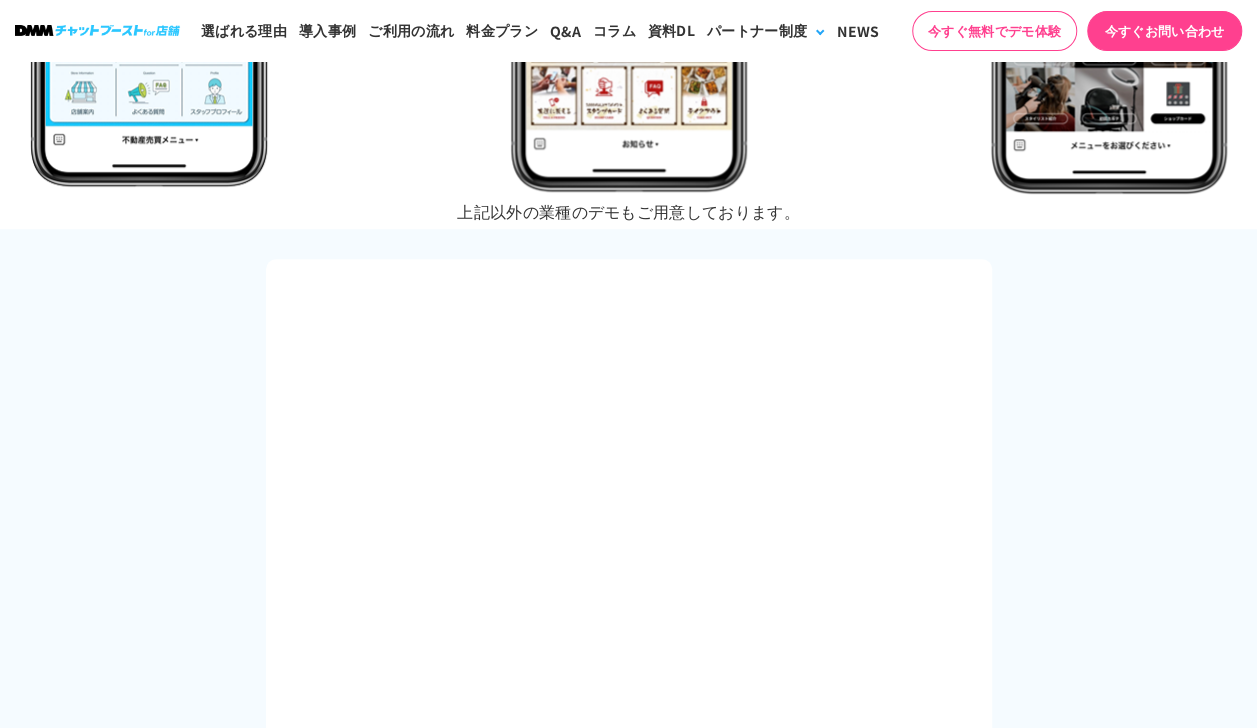 click at bounding box center [97, 30] 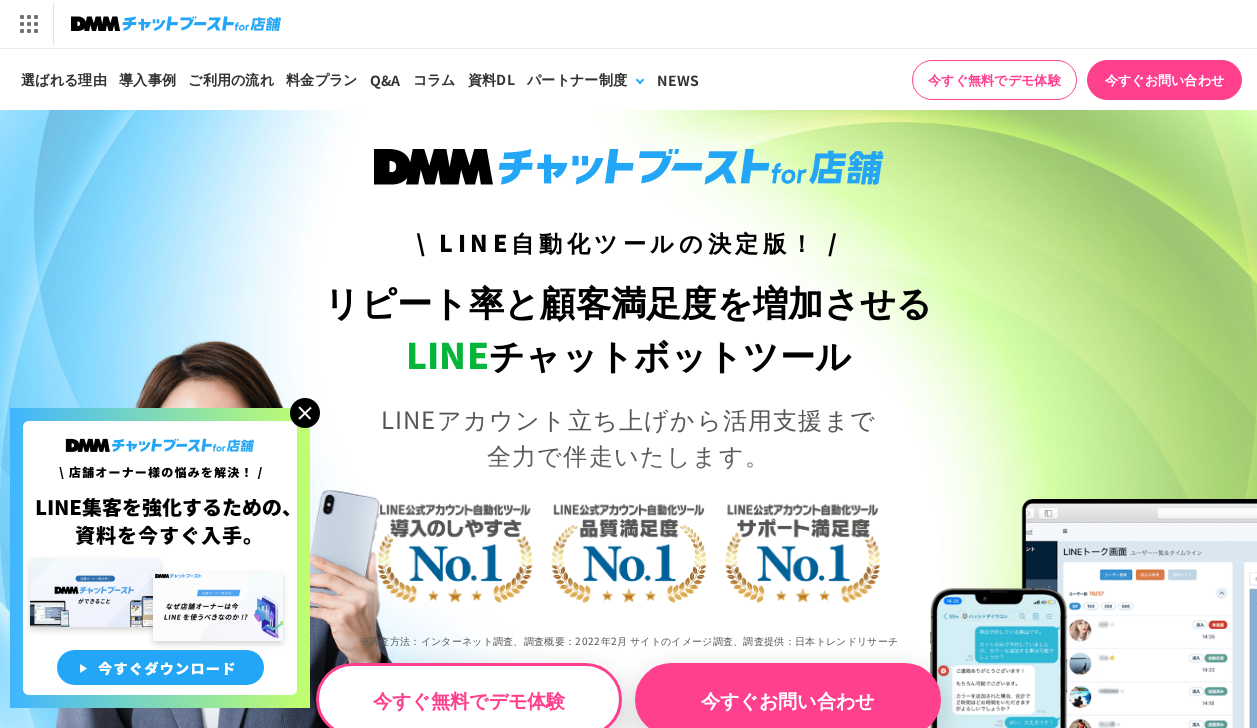 scroll, scrollTop: 0, scrollLeft: 0, axis: both 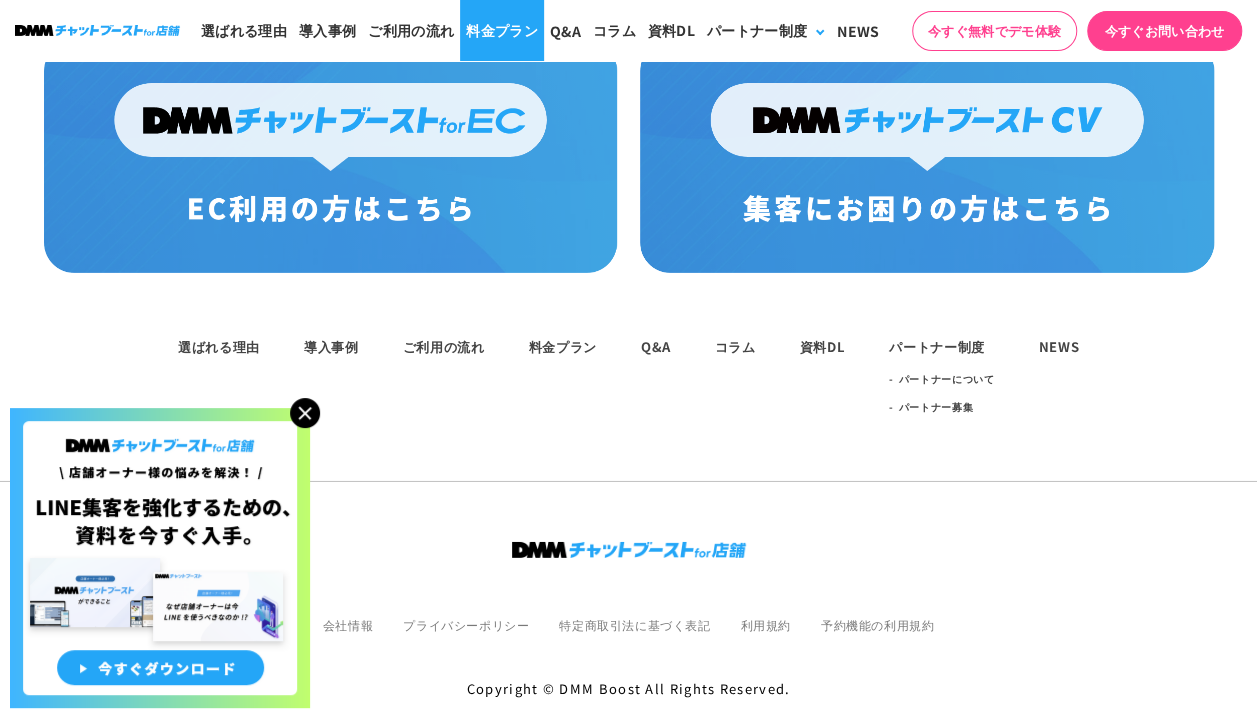 click on "料金プラン" at bounding box center (502, 30) 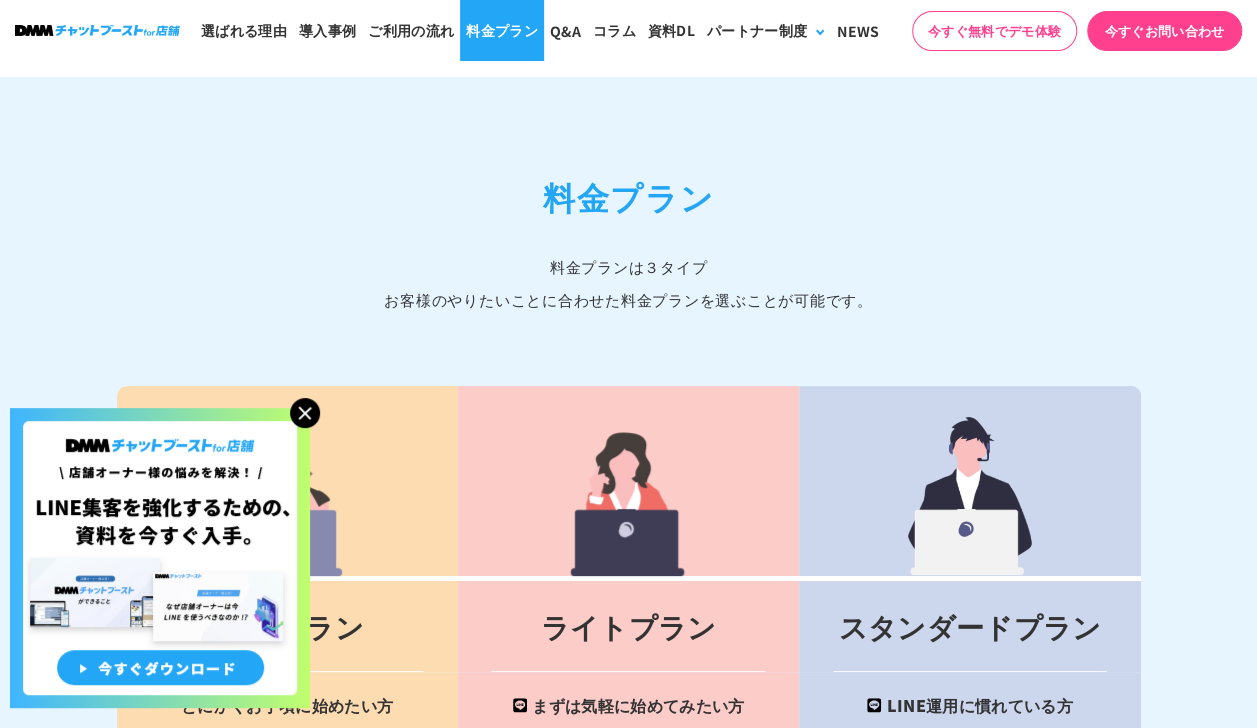click on "料金プラン" at bounding box center (502, 30) 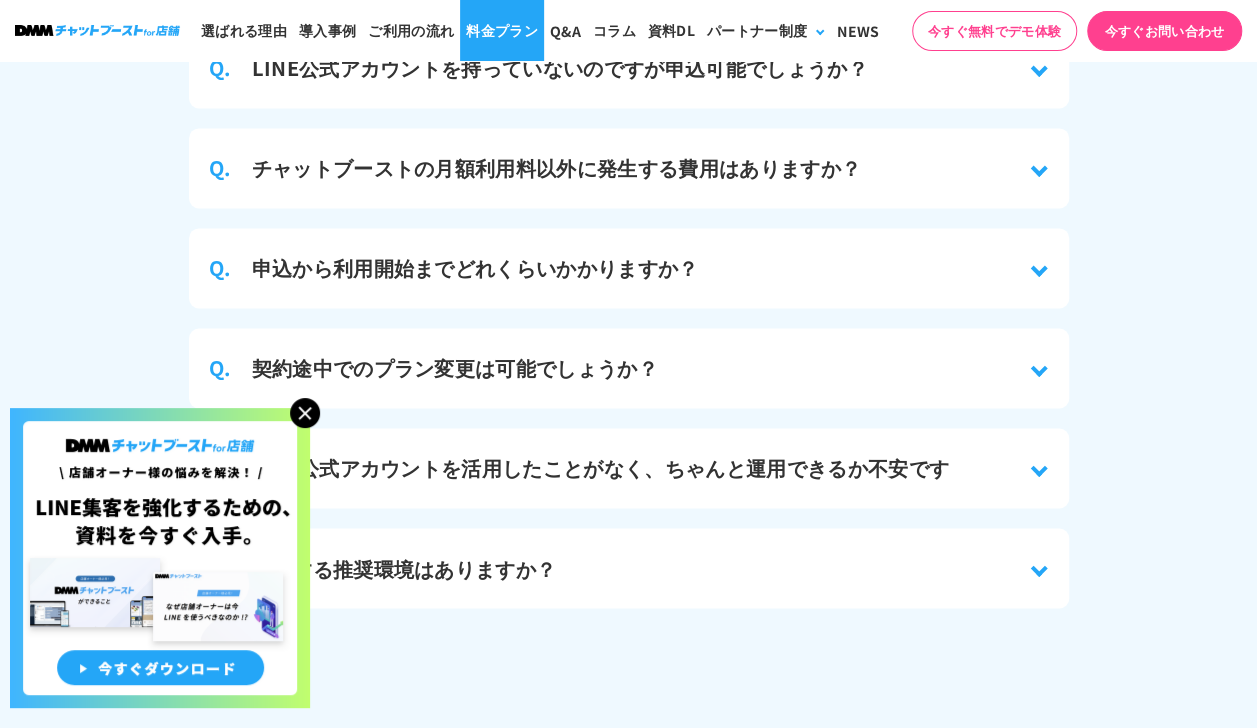 scroll, scrollTop: 8939, scrollLeft: 0, axis: vertical 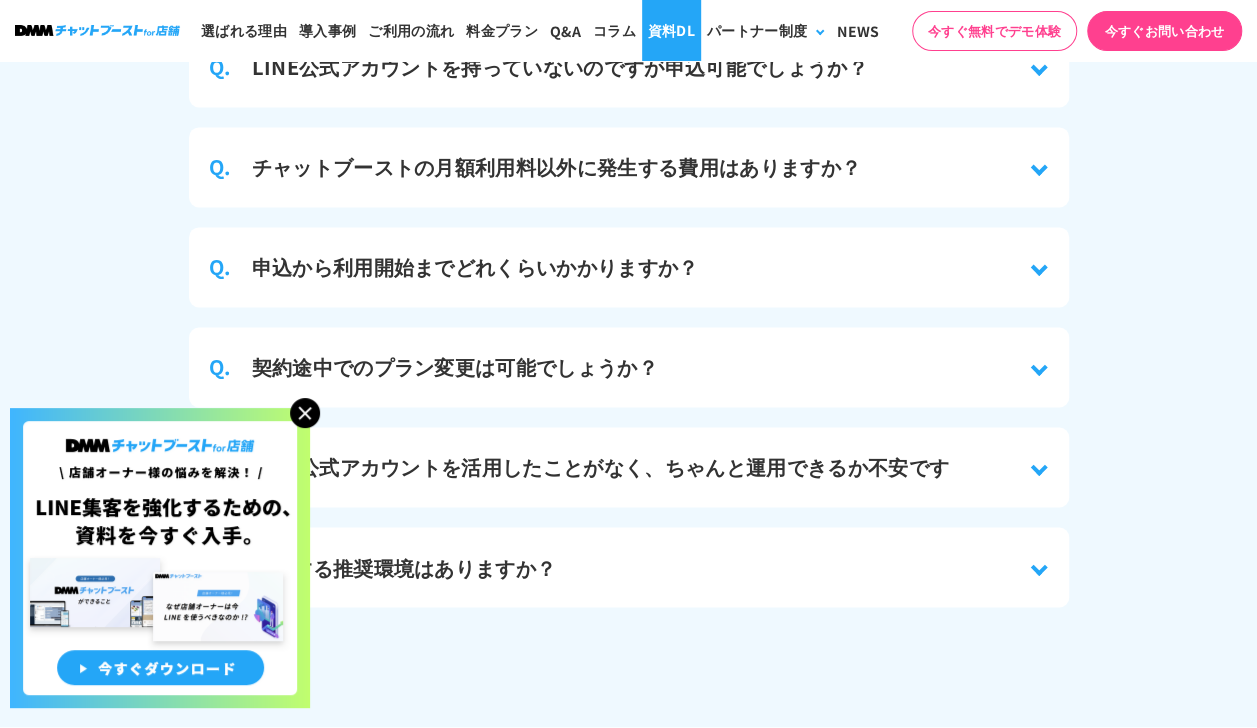 click on "資料DL" at bounding box center [671, 30] 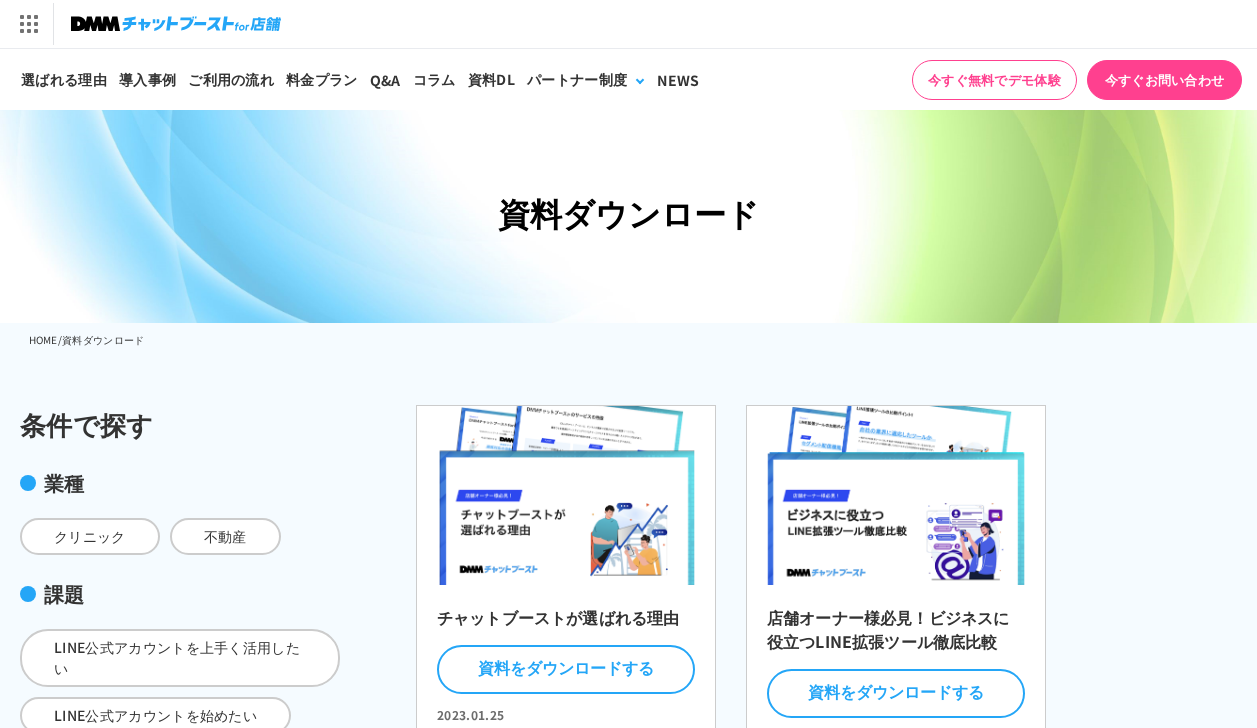 scroll, scrollTop: 0, scrollLeft: 0, axis: both 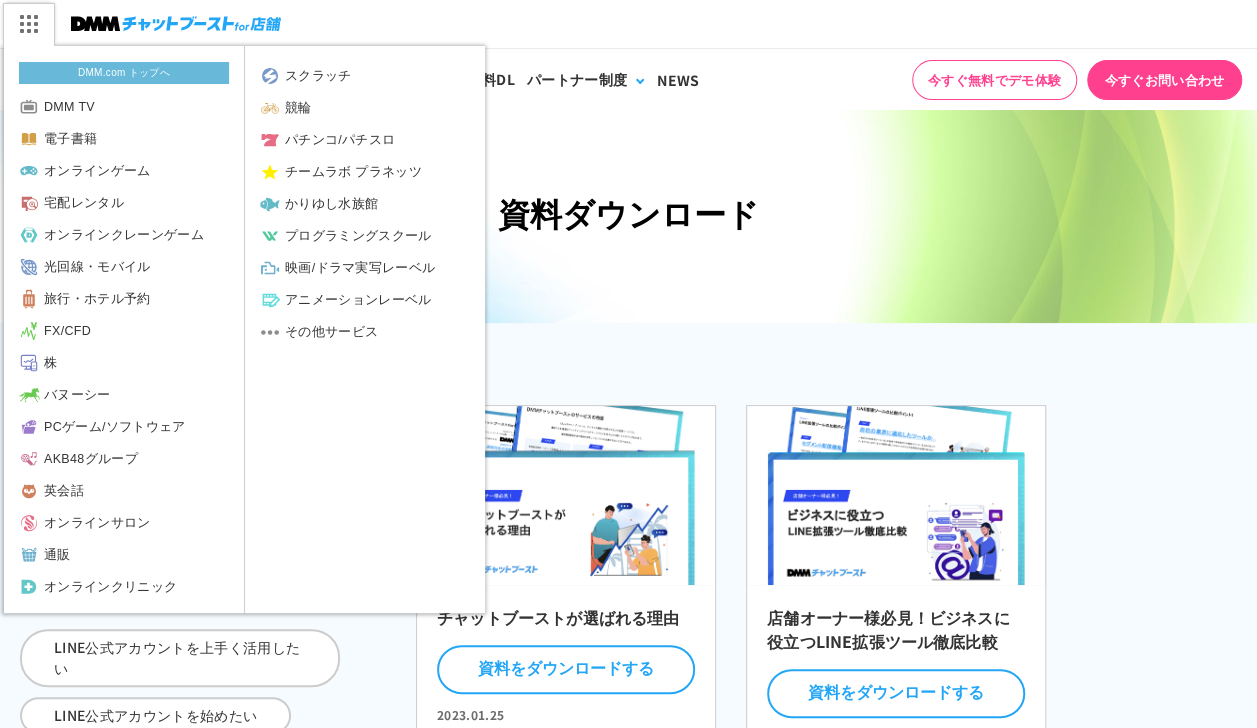 click on "DMM.com トップへ" at bounding box center [124, 73] 